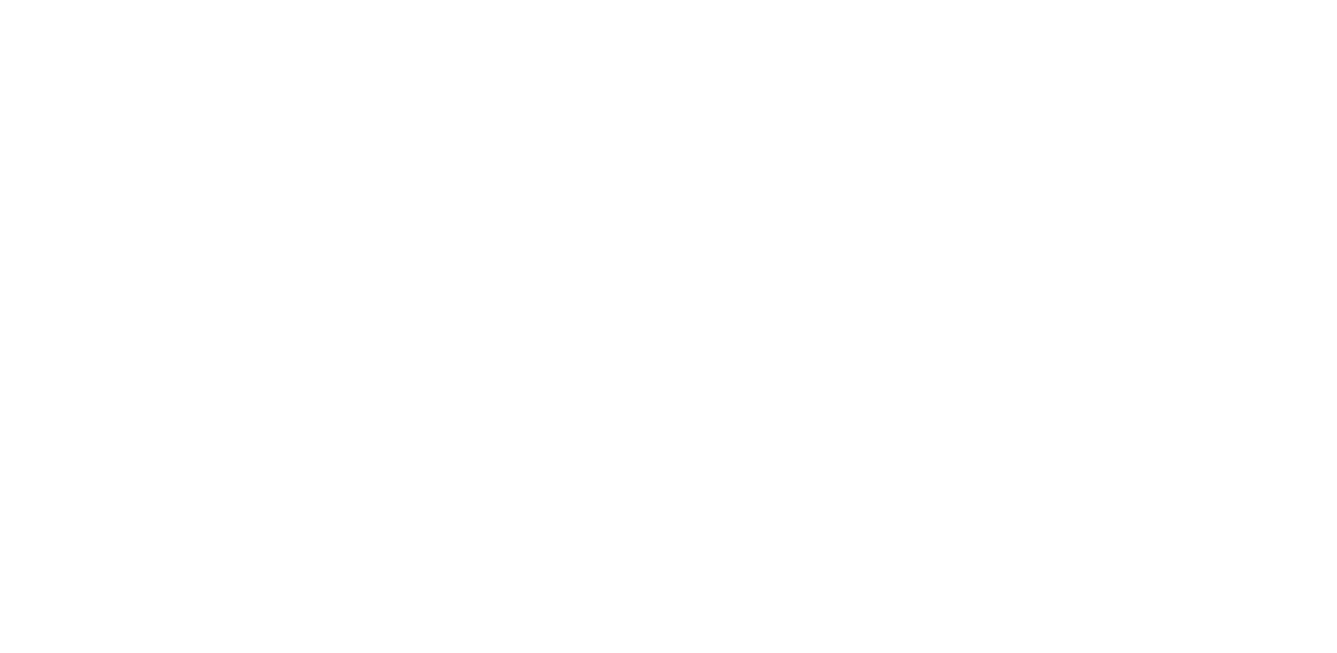 scroll, scrollTop: 0, scrollLeft: 0, axis: both 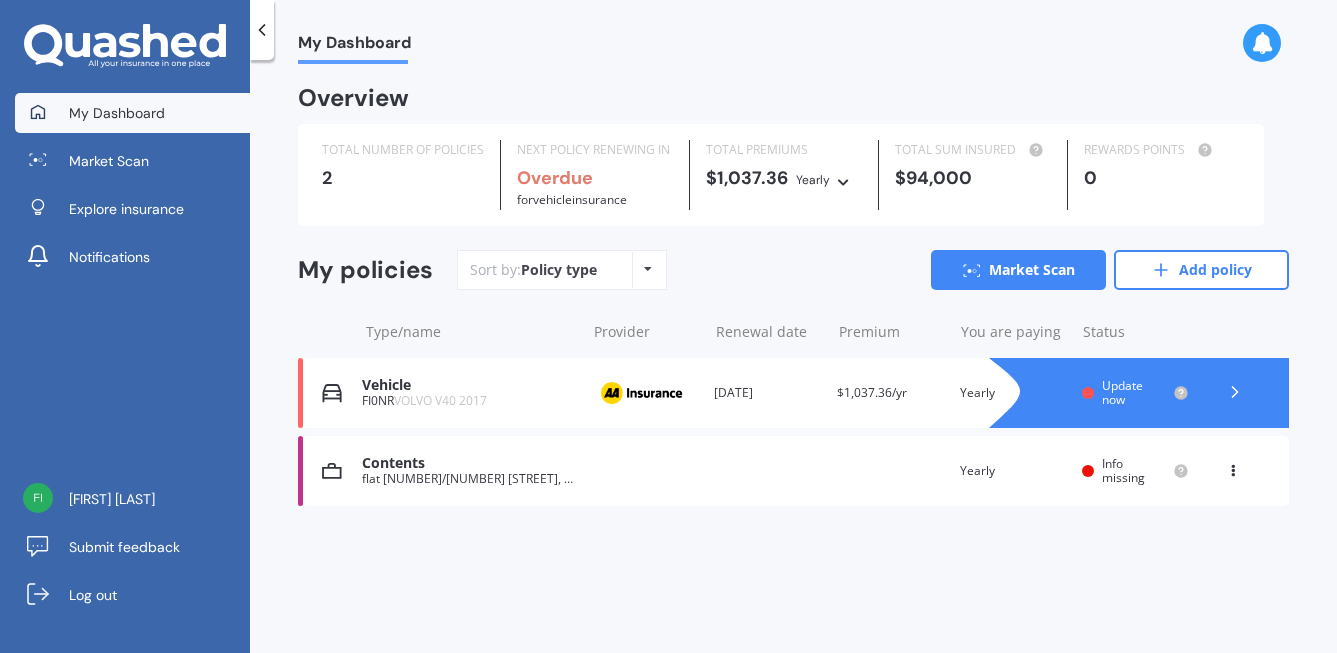 click on "Info missing" at bounding box center (1123, 470) 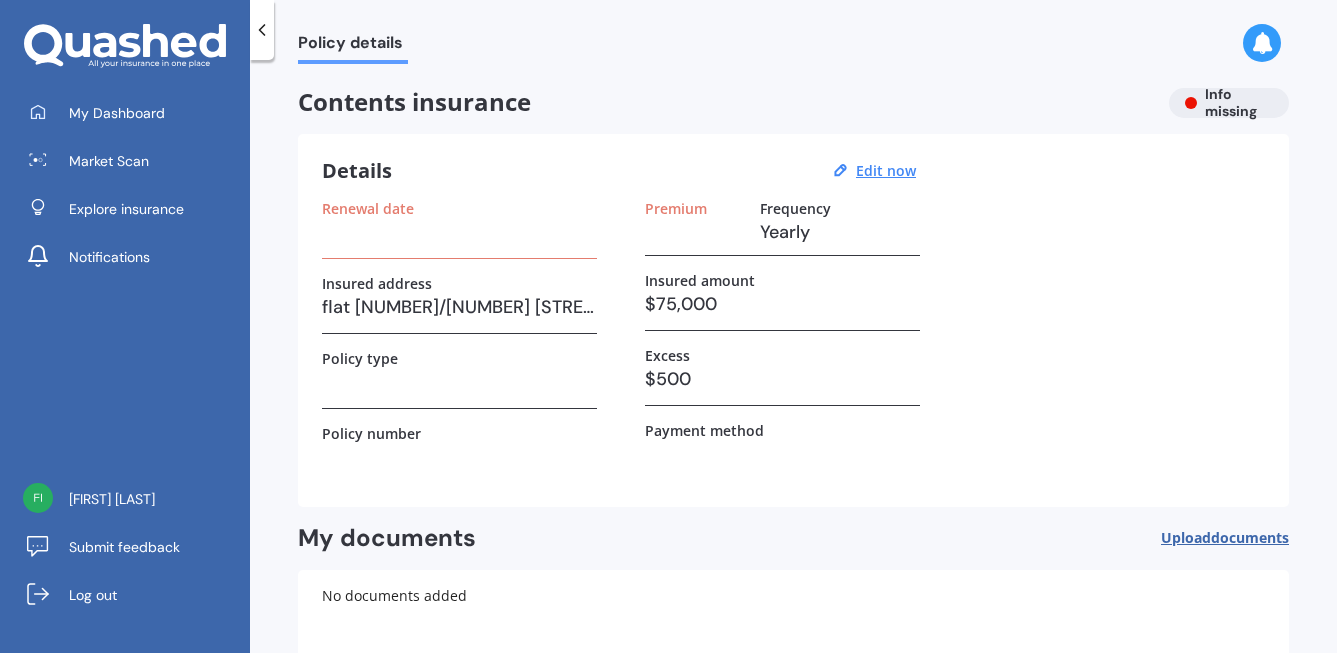 click on "Renewal date" at bounding box center [368, 208] 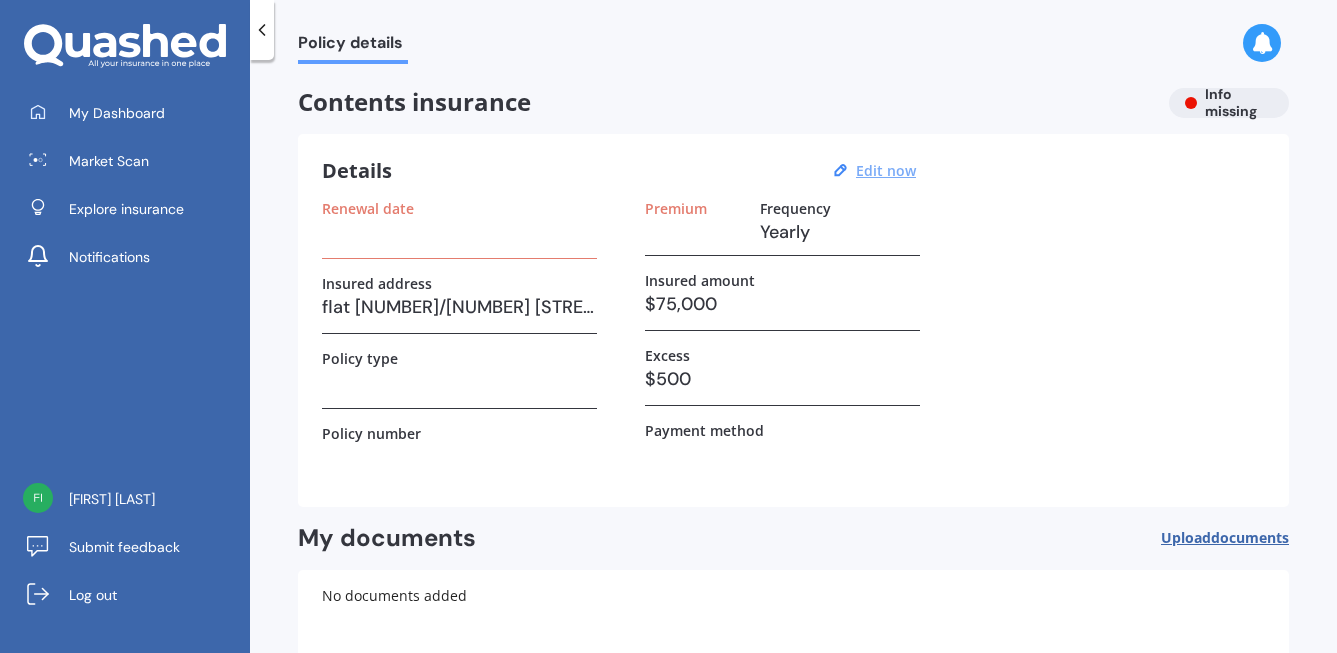 click on "Edit now" at bounding box center [886, 170] 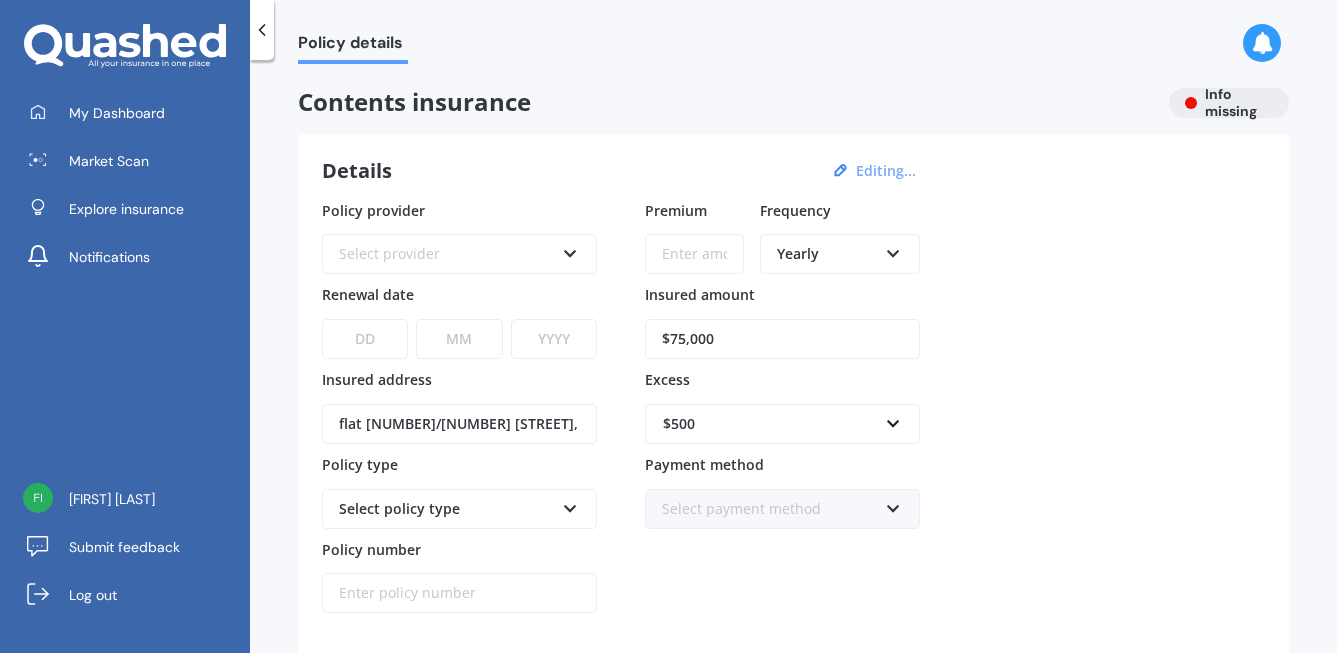 click at bounding box center [570, 250] 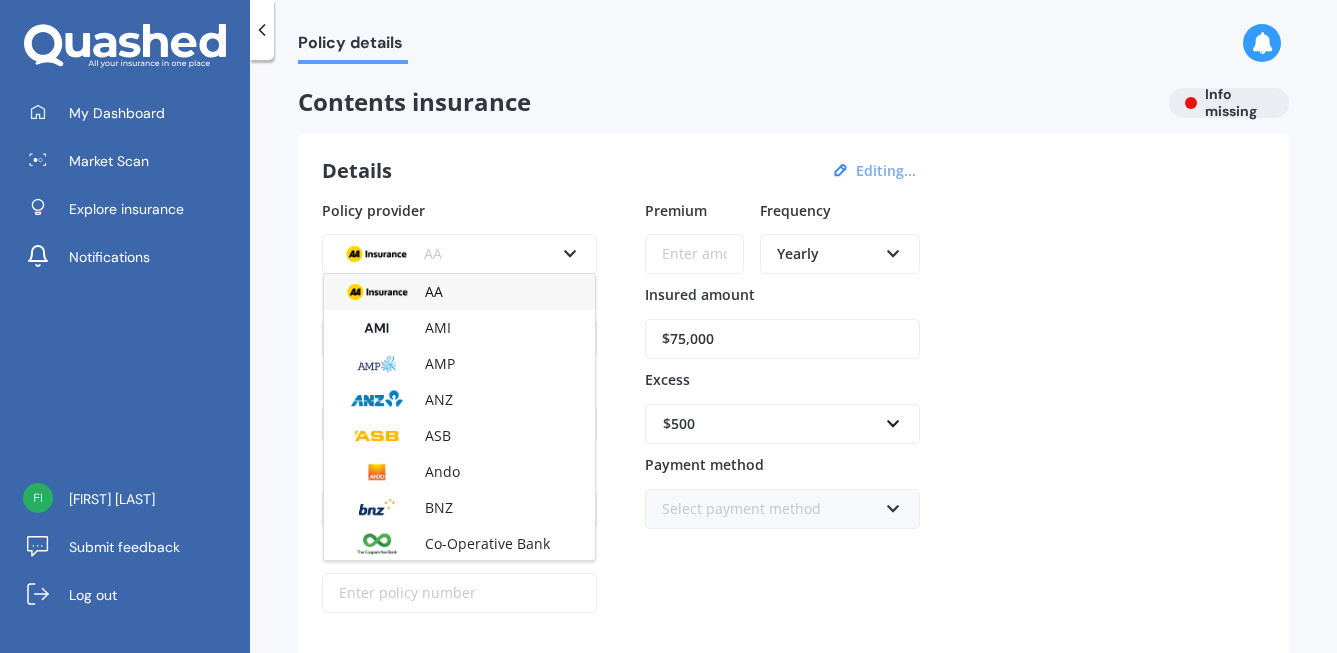 click on "AA" at bounding box center [459, 292] 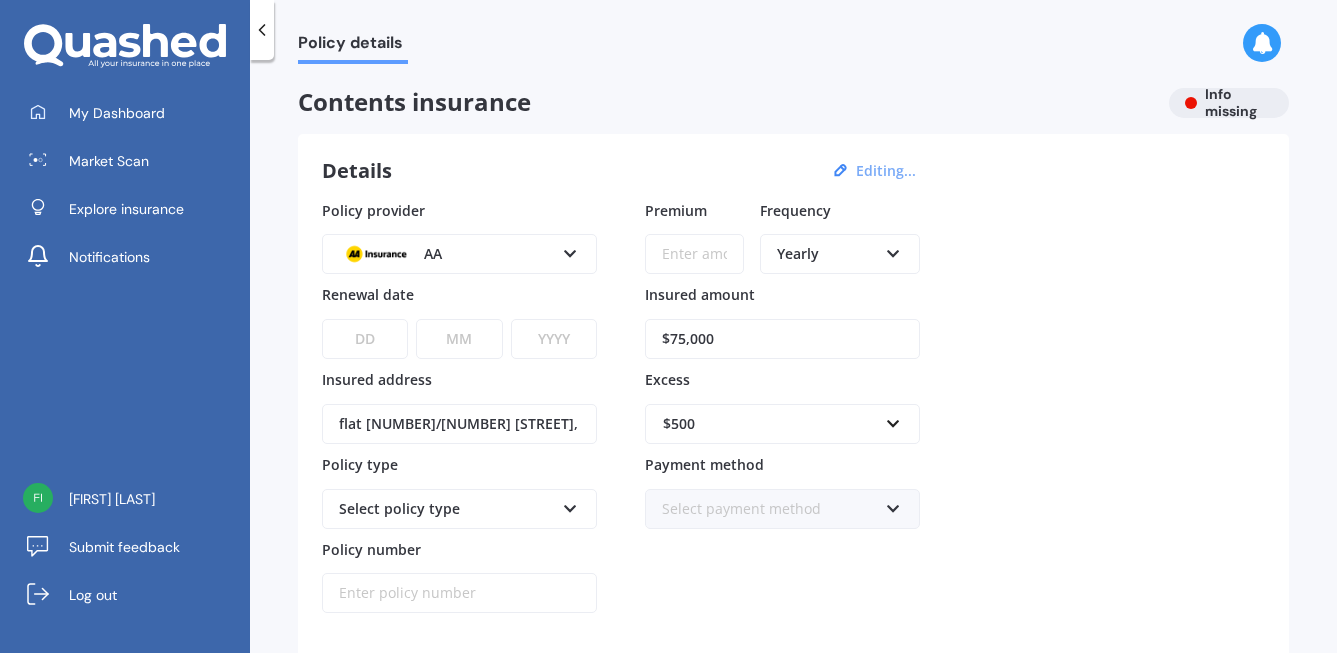 select on "31" 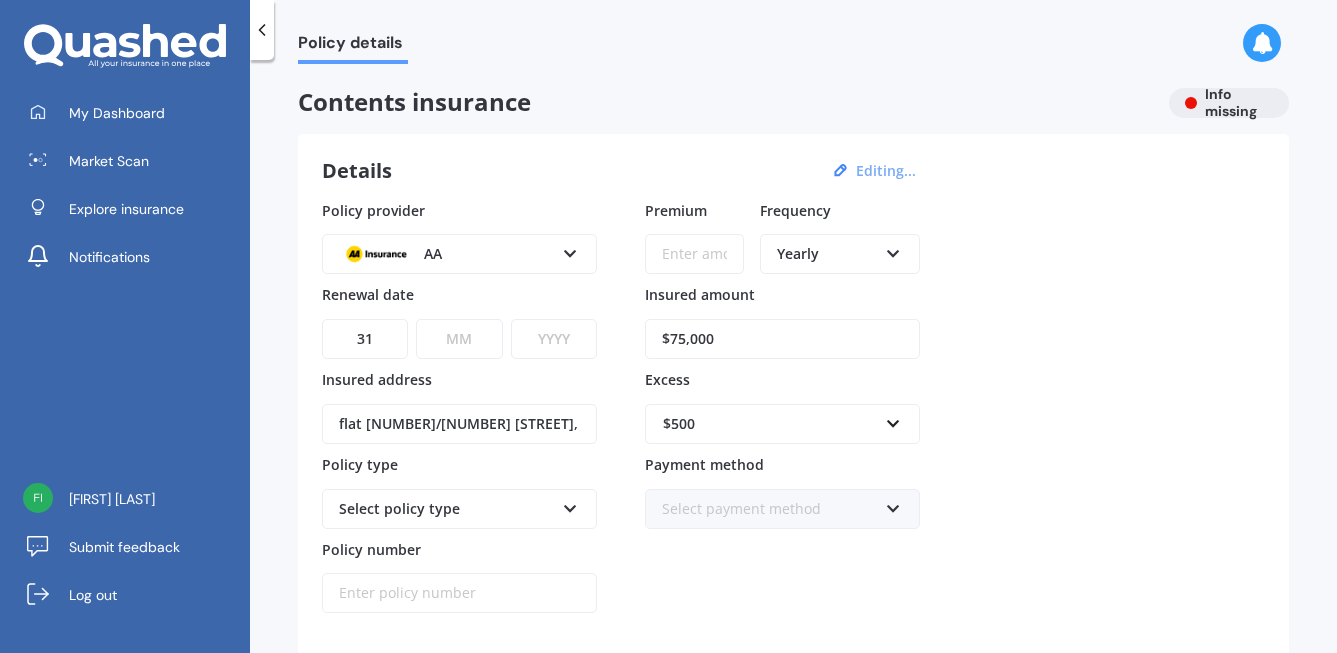 select on "08" 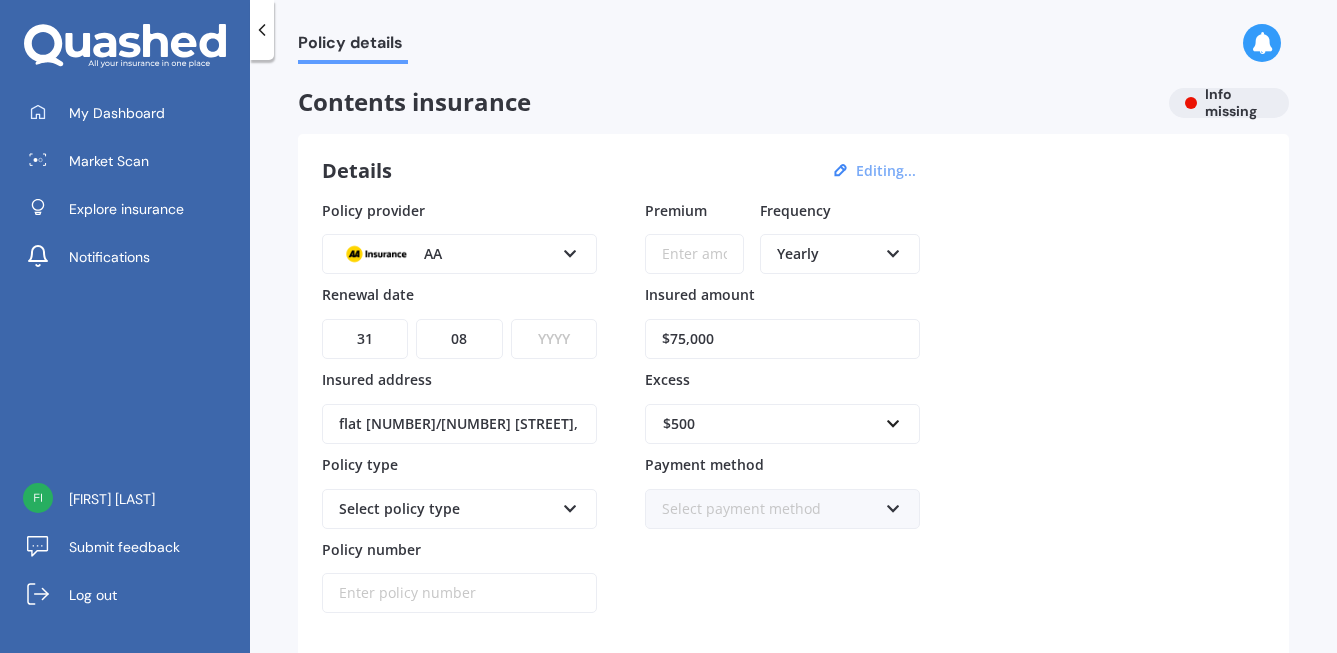 select on "2025" 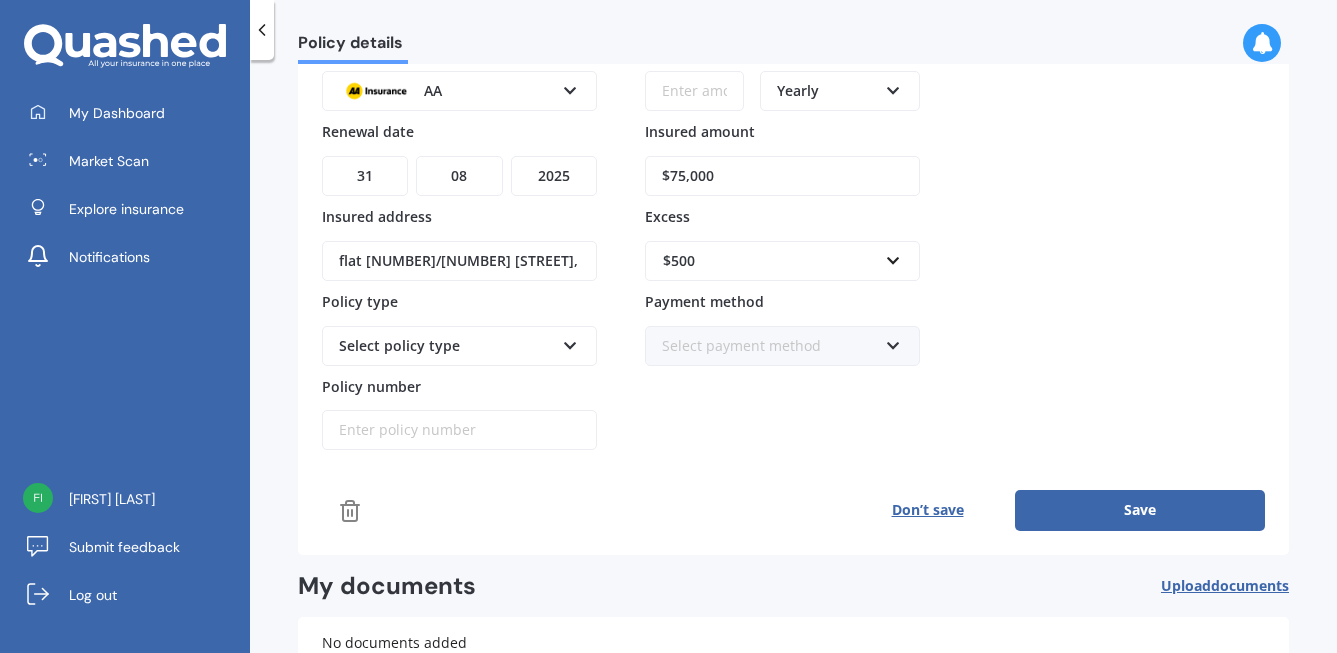 scroll, scrollTop: 173, scrollLeft: 0, axis: vertical 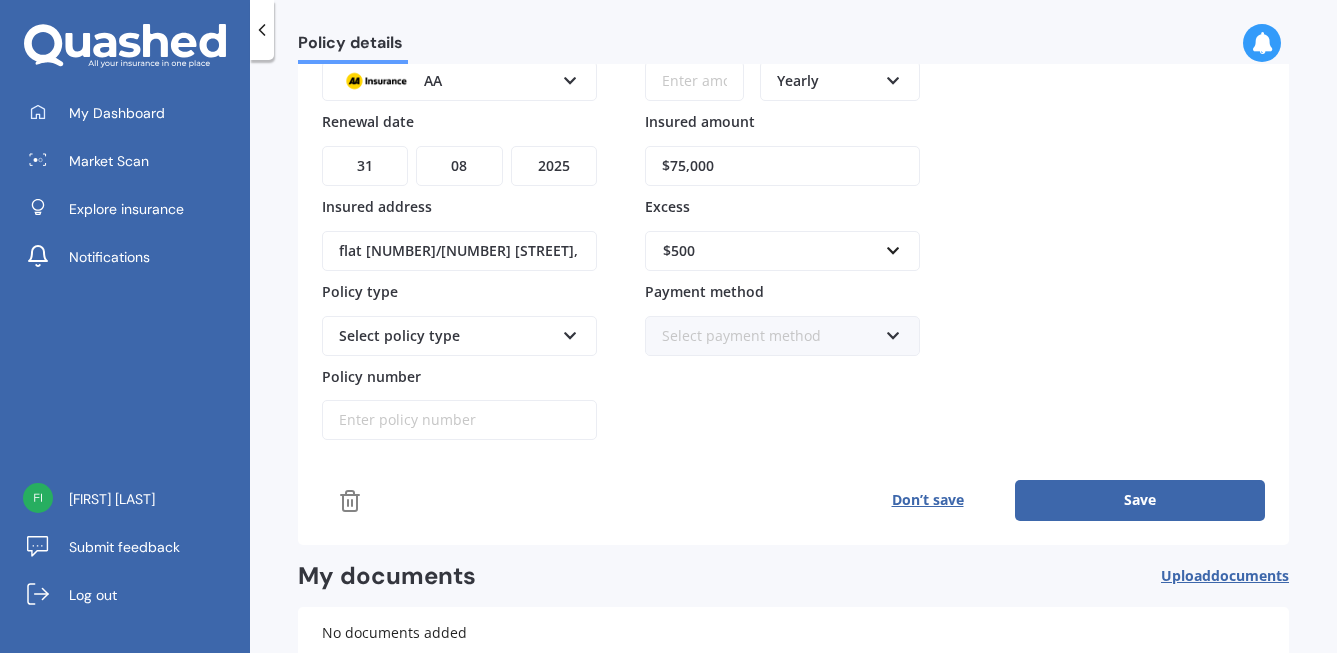 click at bounding box center (570, 332) 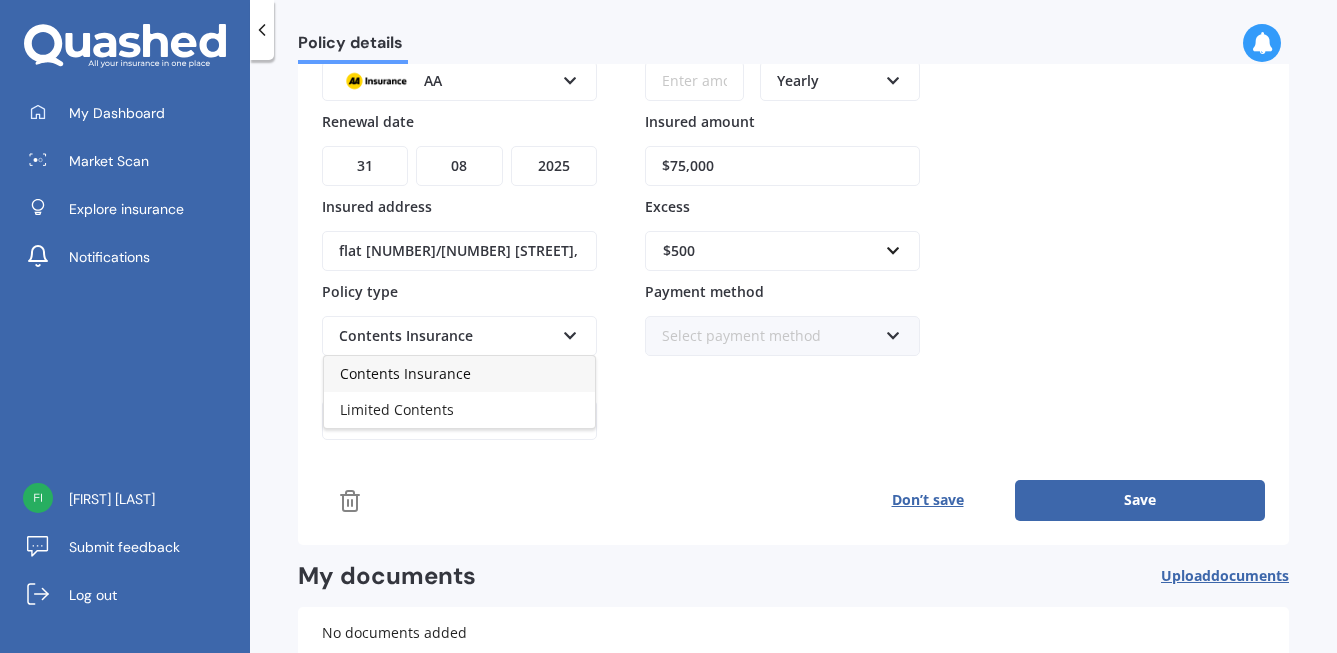 click on "Contents Insurance" at bounding box center (459, 374) 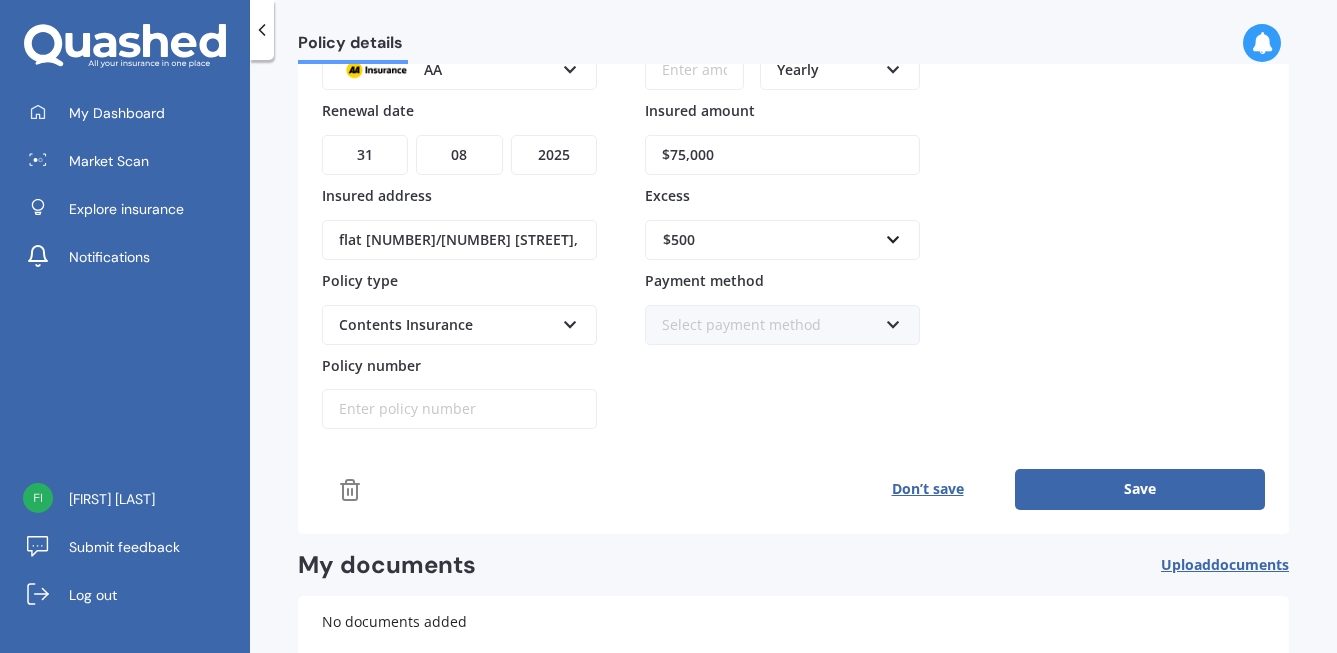 scroll, scrollTop: 186, scrollLeft: 0, axis: vertical 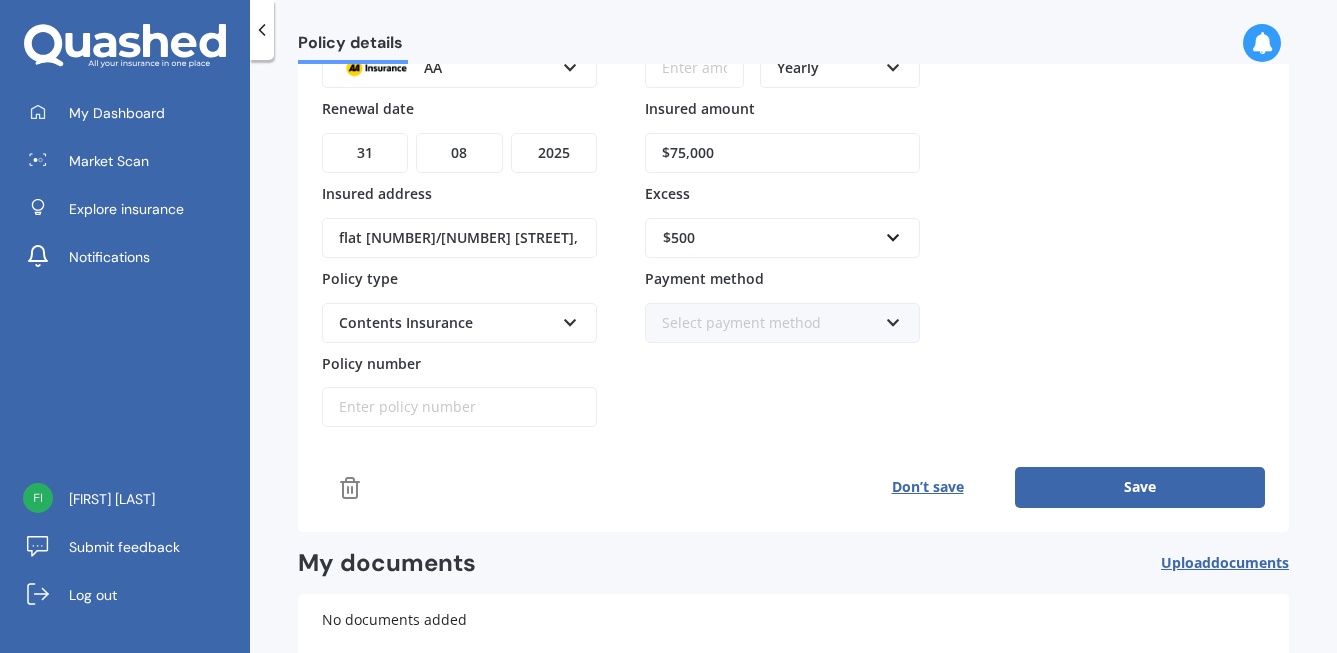 click on "Save" at bounding box center [1140, 487] 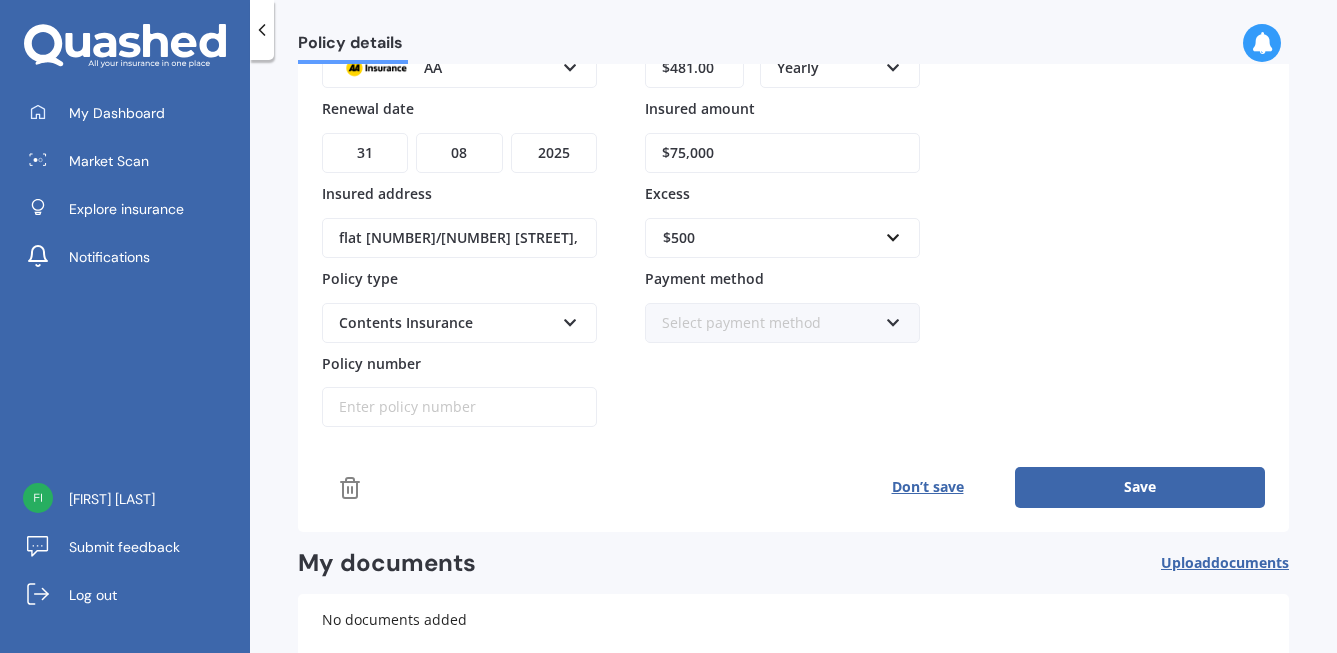 scroll, scrollTop: 221, scrollLeft: 0, axis: vertical 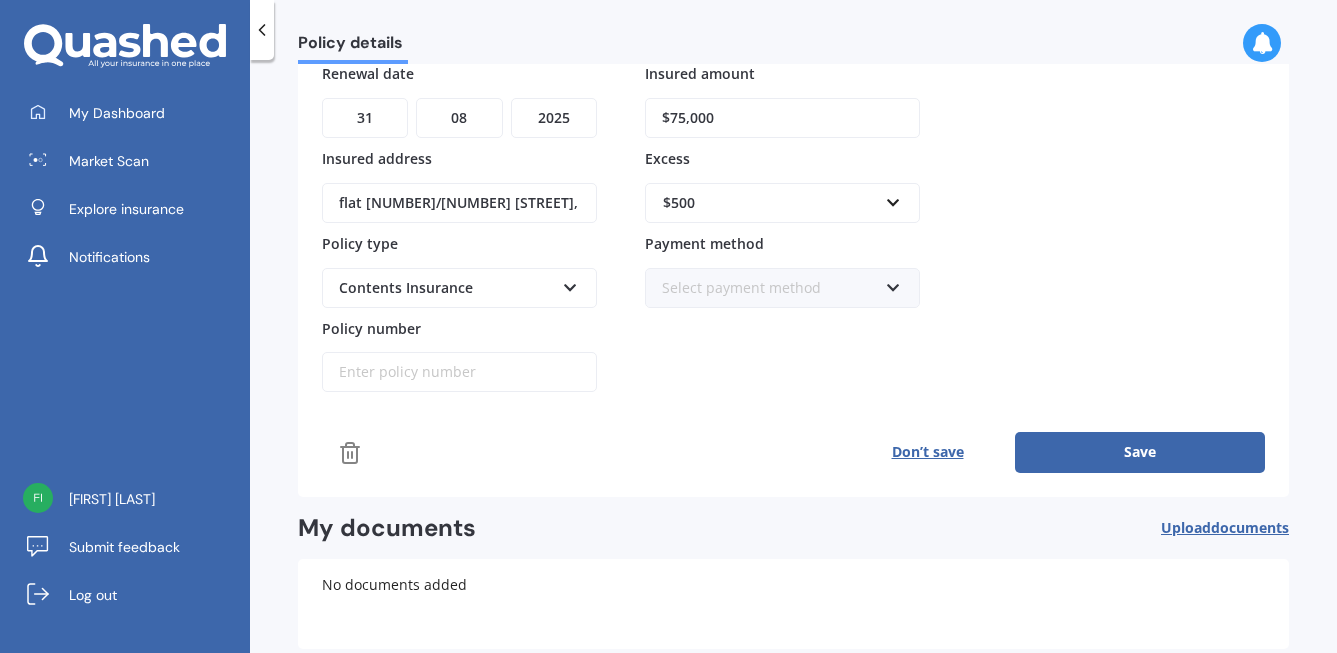 type on "$481.00" 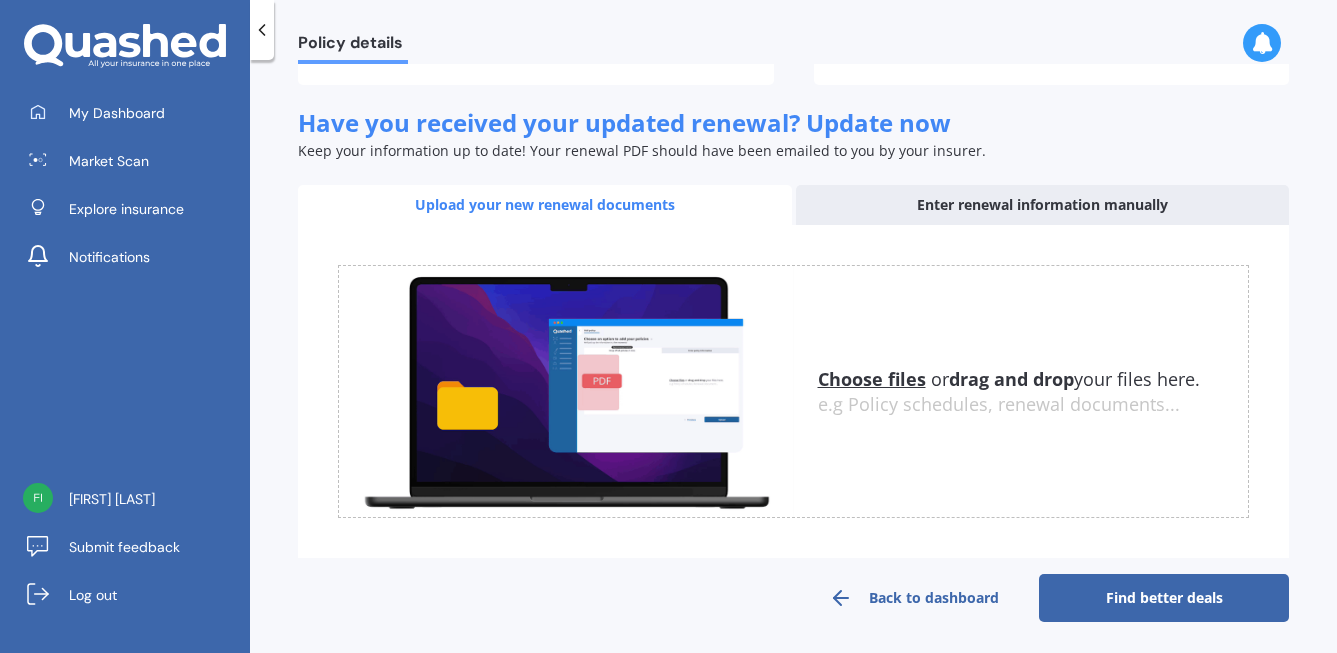 scroll, scrollTop: 574, scrollLeft: 0, axis: vertical 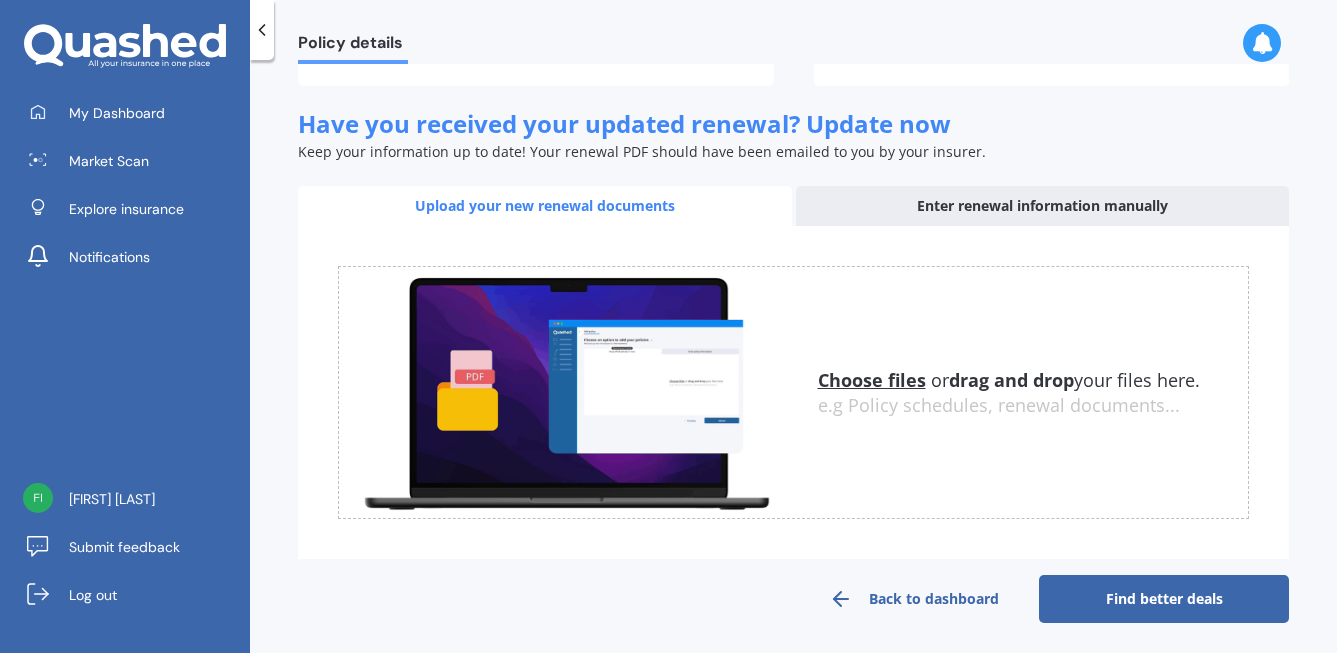 click on "Find better deals" at bounding box center [1164, 599] 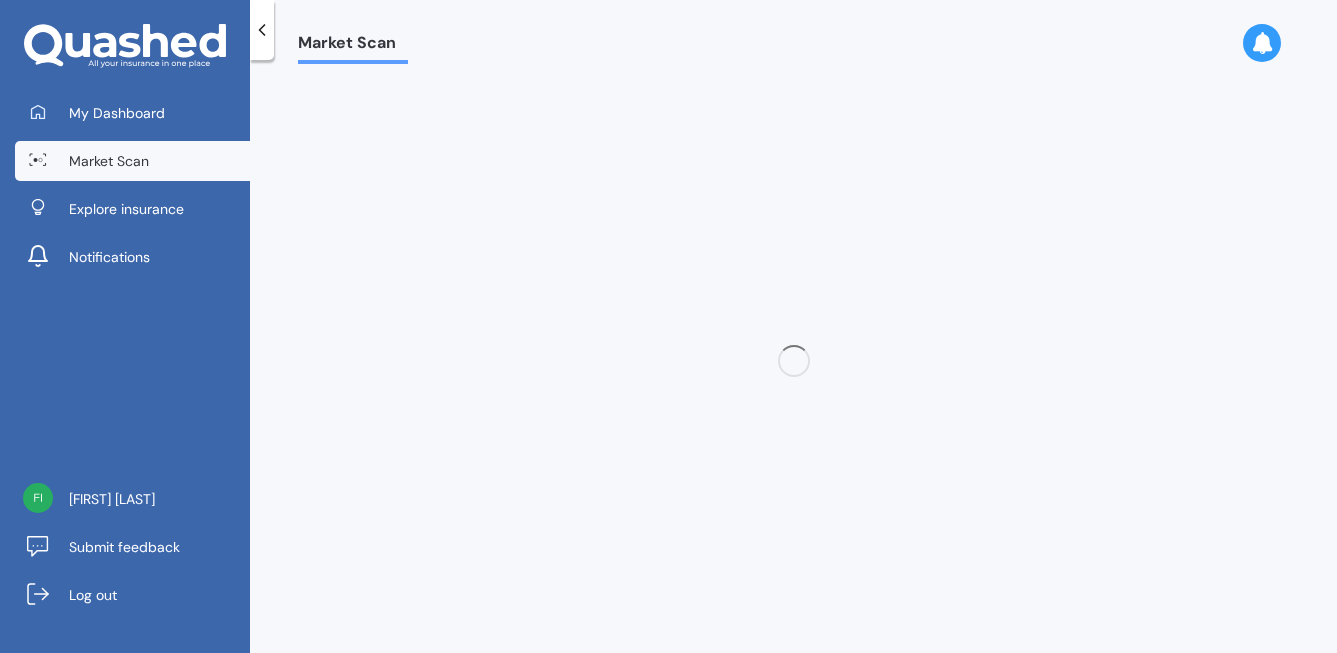 scroll, scrollTop: 0, scrollLeft: 0, axis: both 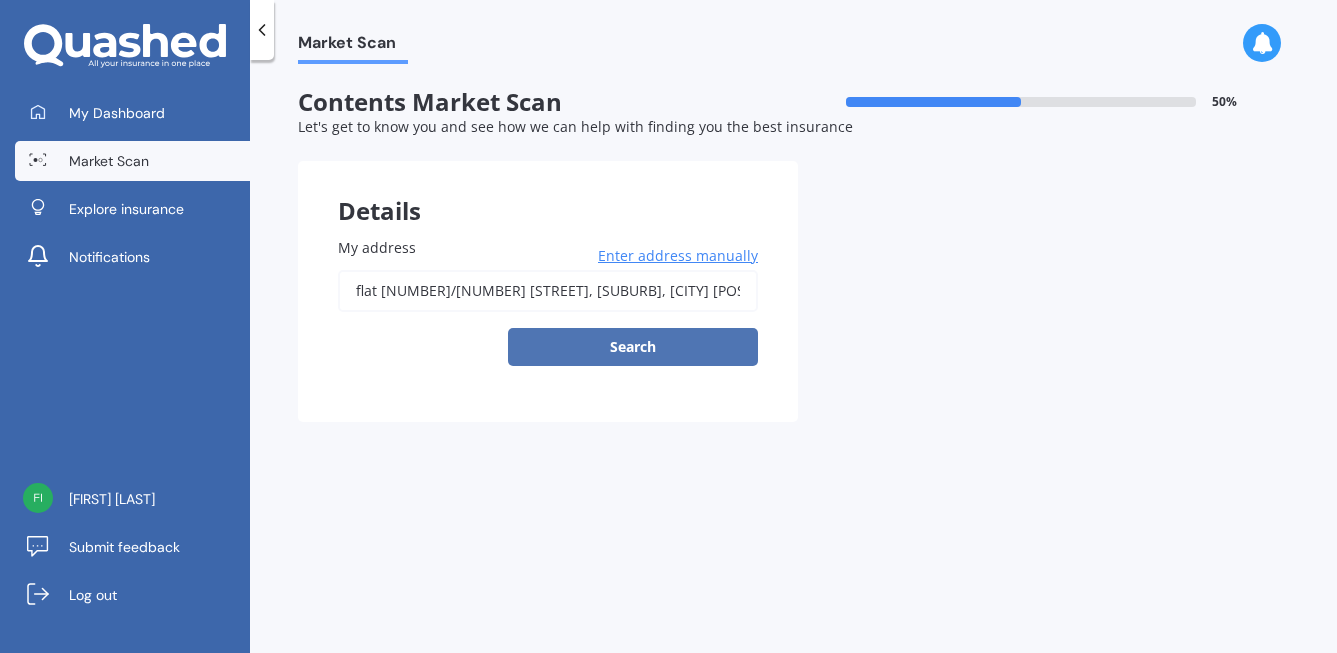 click on "Search" at bounding box center (633, 347) 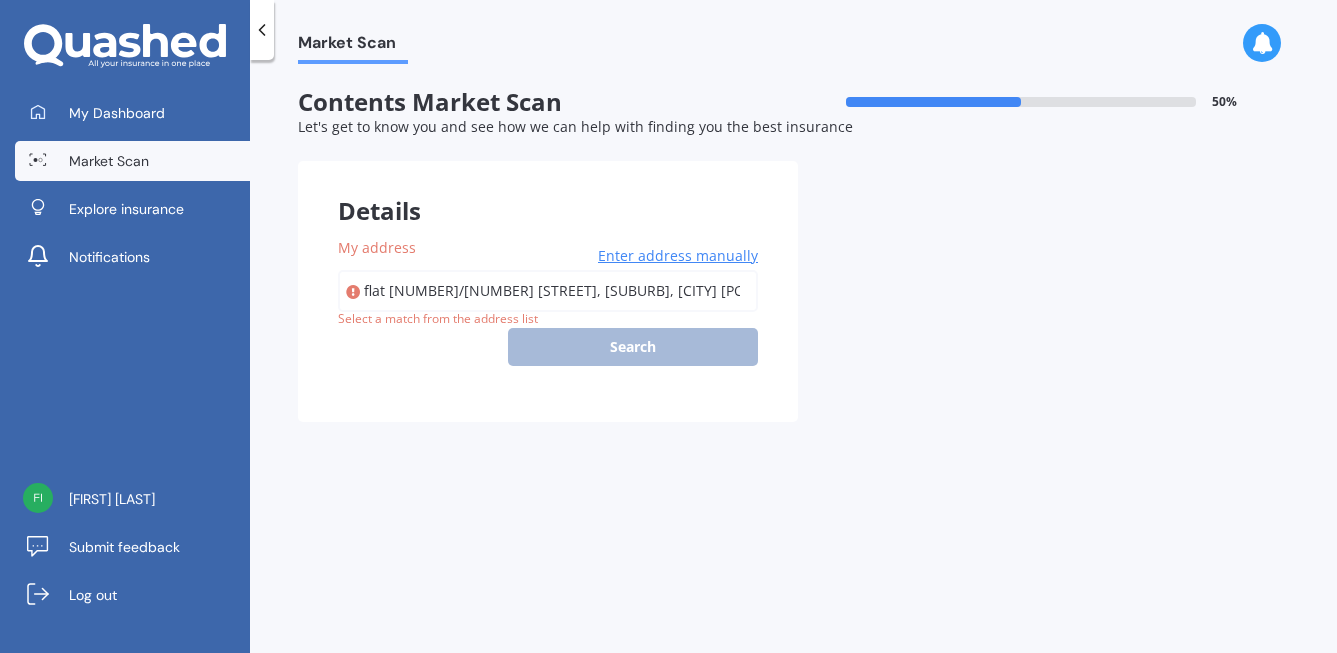 type on "flat [NUMBER]/[NUMBER] [STREET], [SUBURB], [CITY] [POSTAL_CODE]" 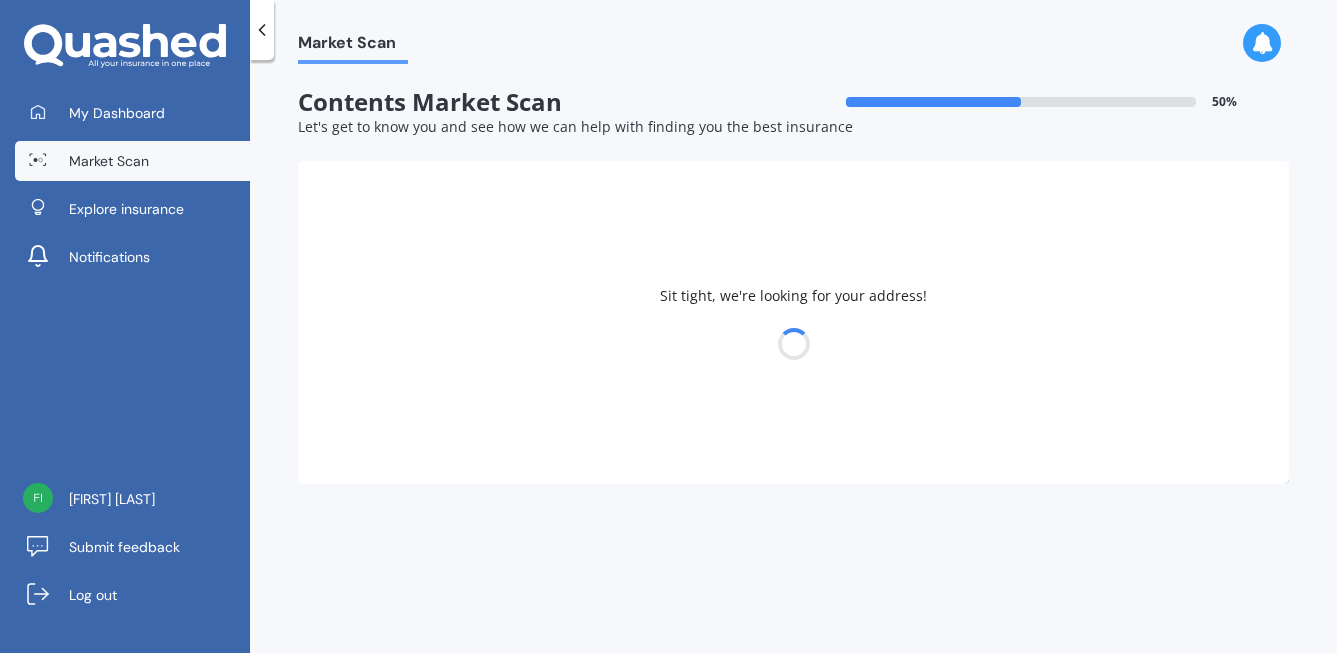 select on "11" 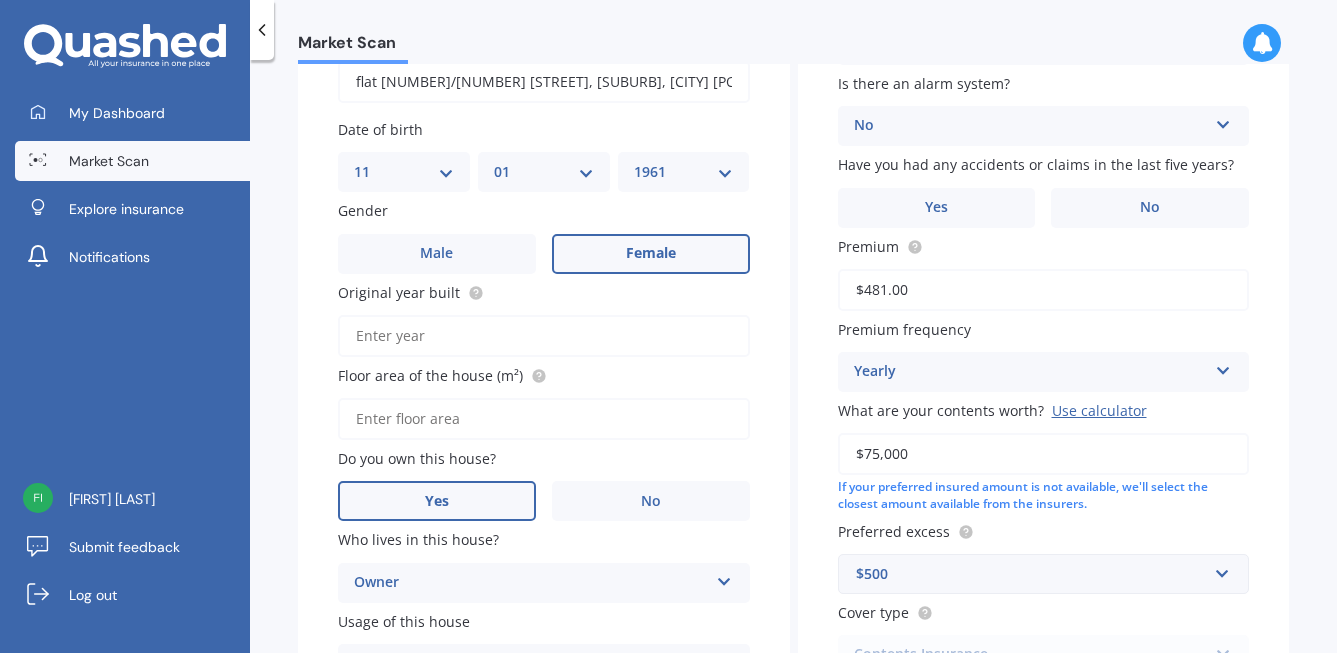 scroll, scrollTop: 210, scrollLeft: 0, axis: vertical 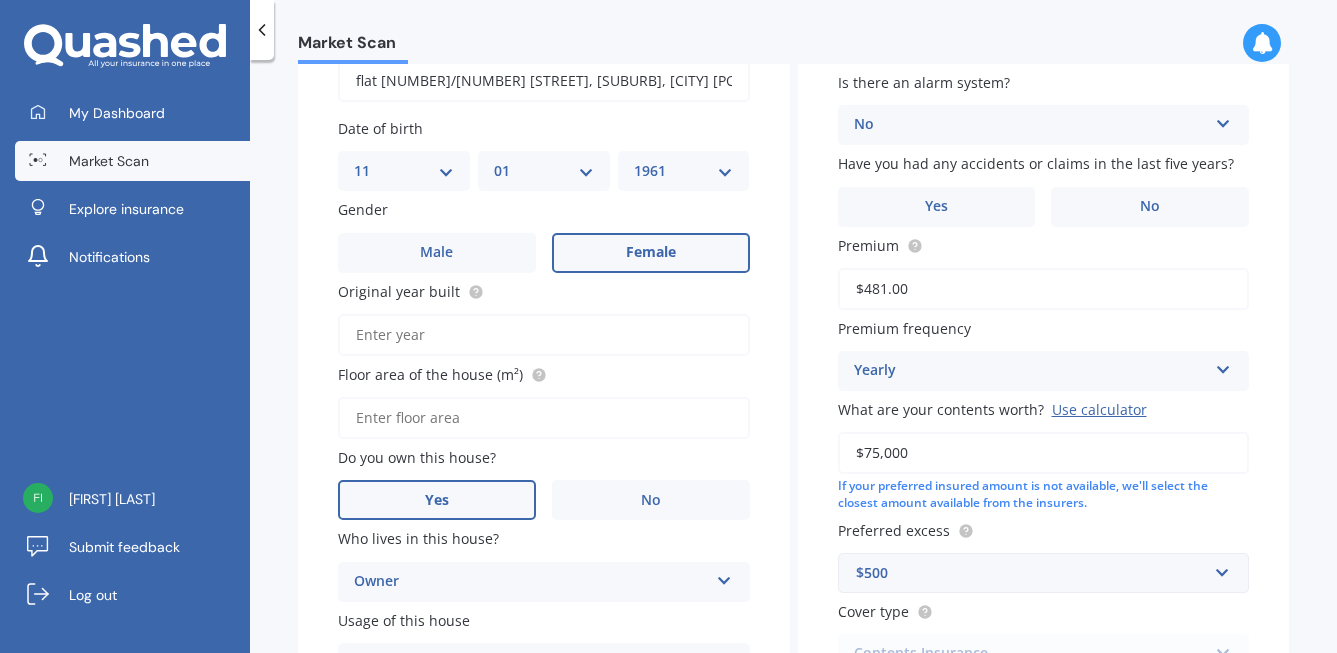 click on "Original year built" at bounding box center [544, 335] 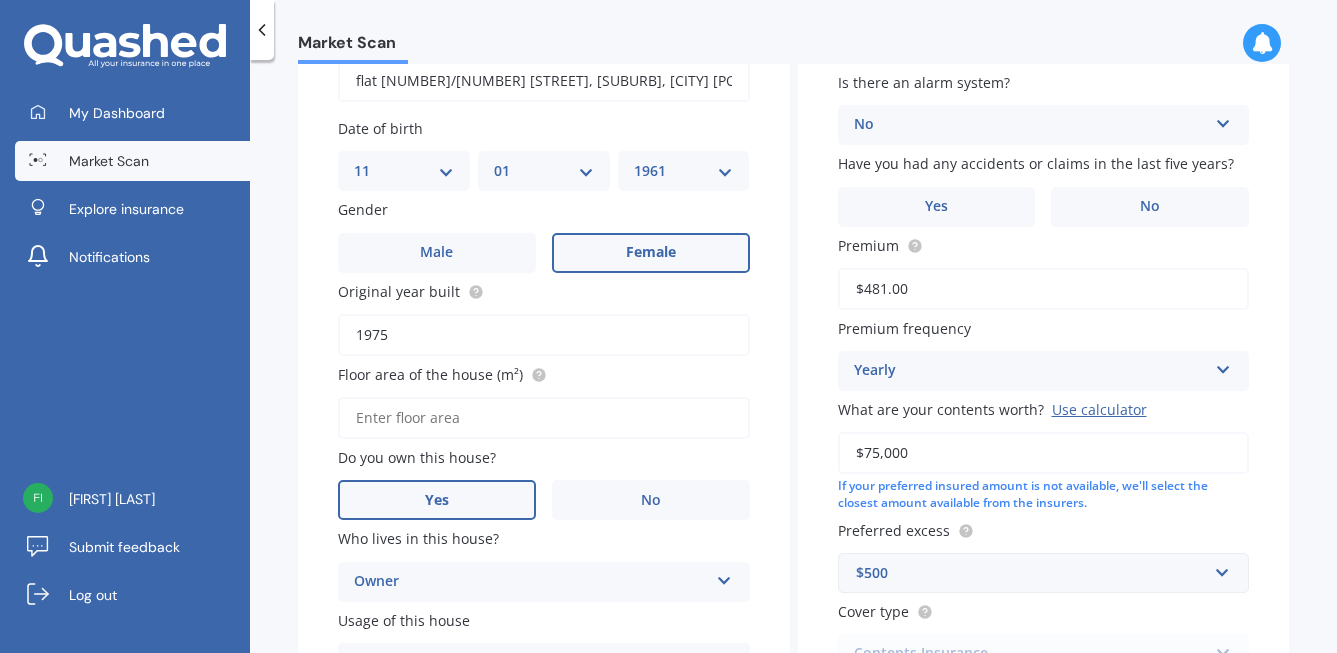 type on "1975" 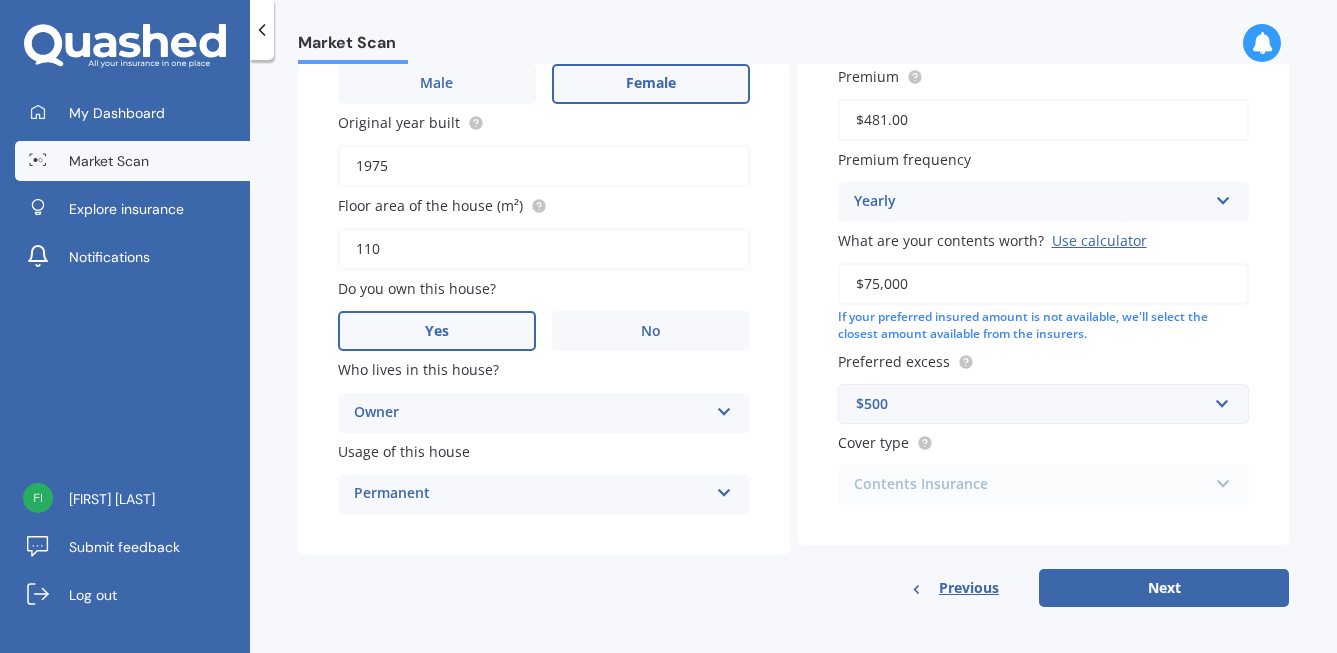 scroll, scrollTop: 378, scrollLeft: 0, axis: vertical 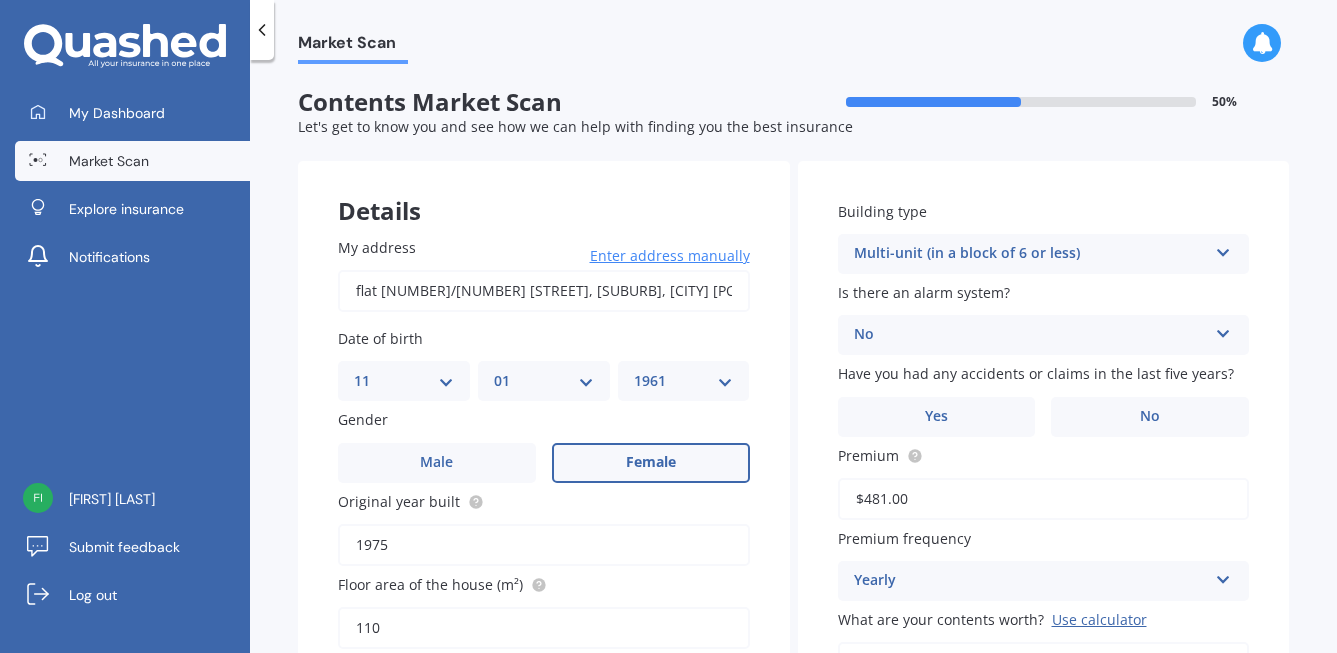 type on "110" 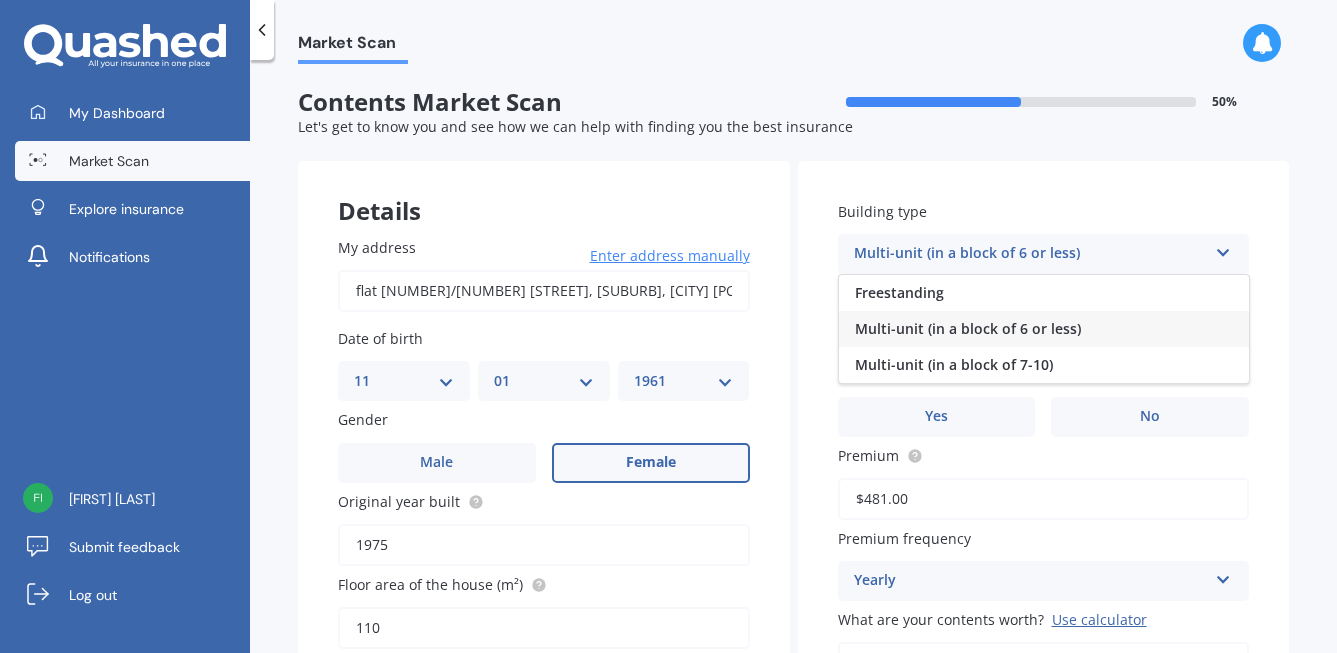 click on "Multi-unit (in a block of 6 or less)" at bounding box center [968, 328] 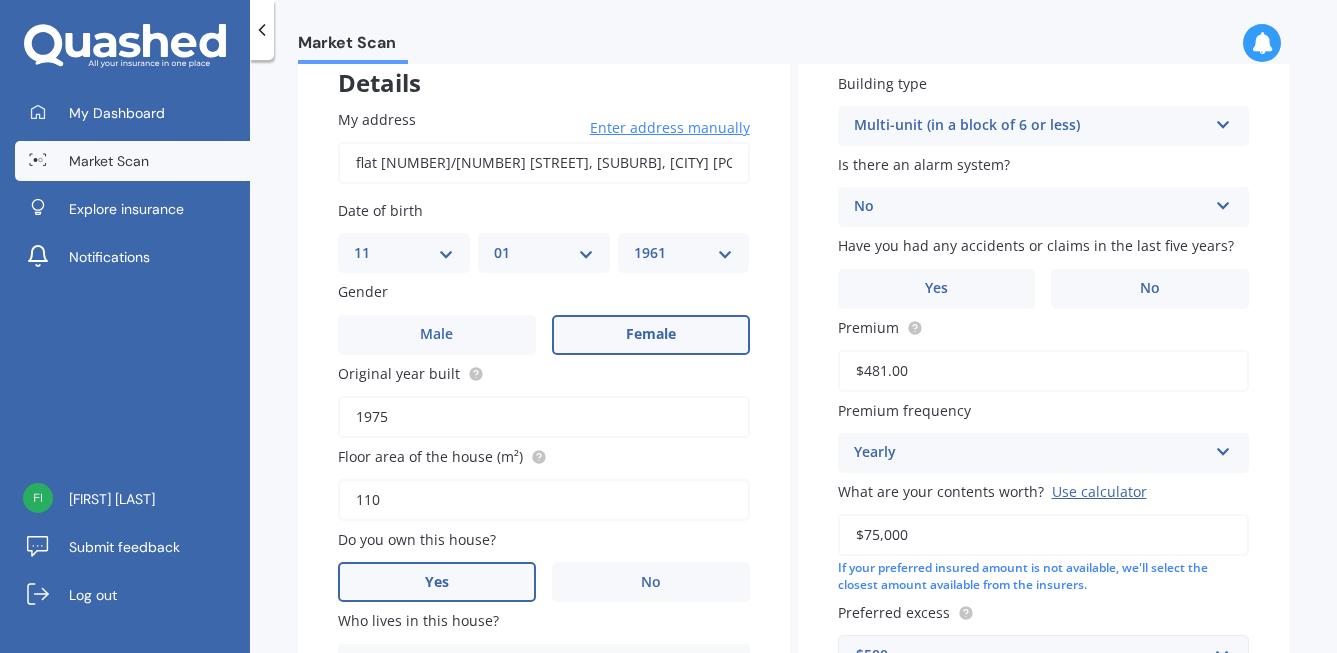 scroll, scrollTop: 130, scrollLeft: 0, axis: vertical 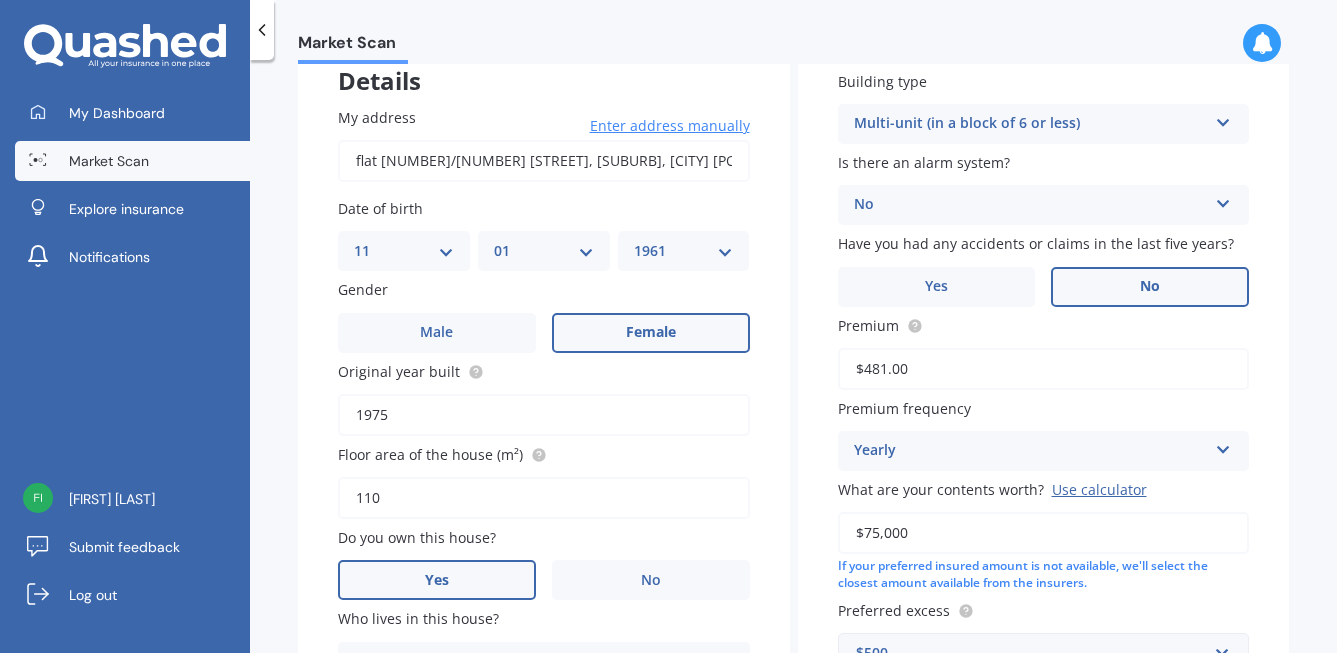 click on "No" at bounding box center [1150, 286] 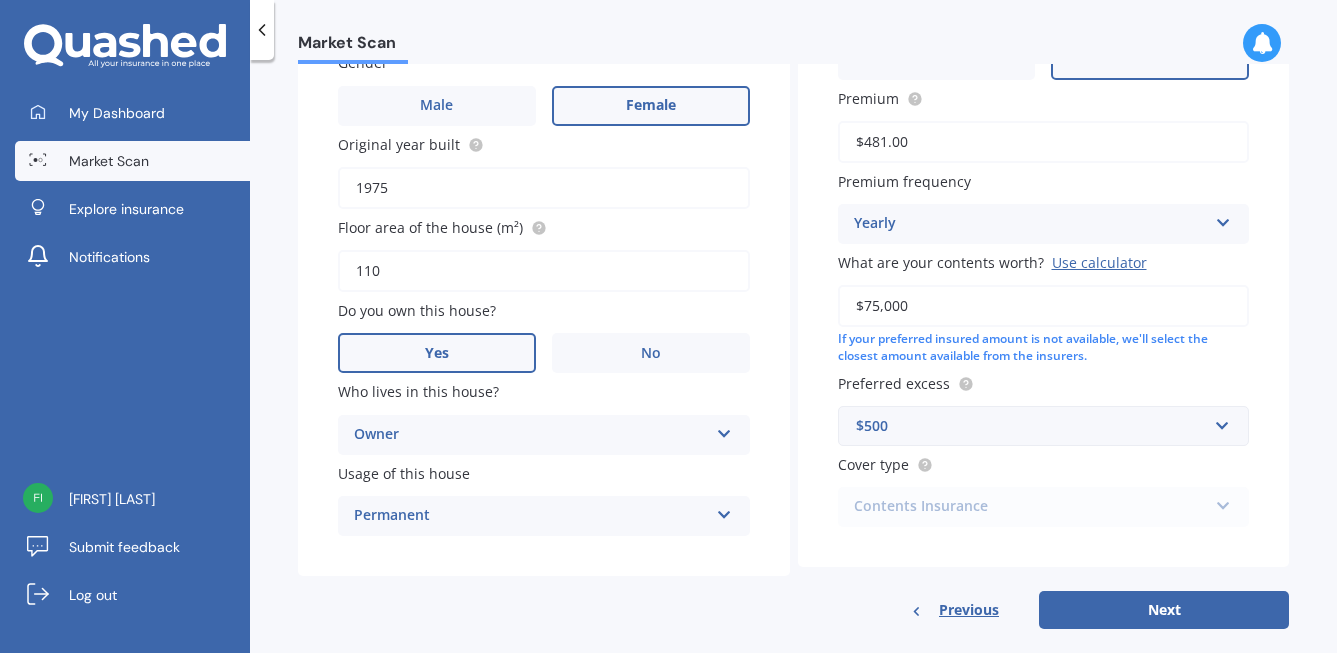 scroll, scrollTop: 360, scrollLeft: 0, axis: vertical 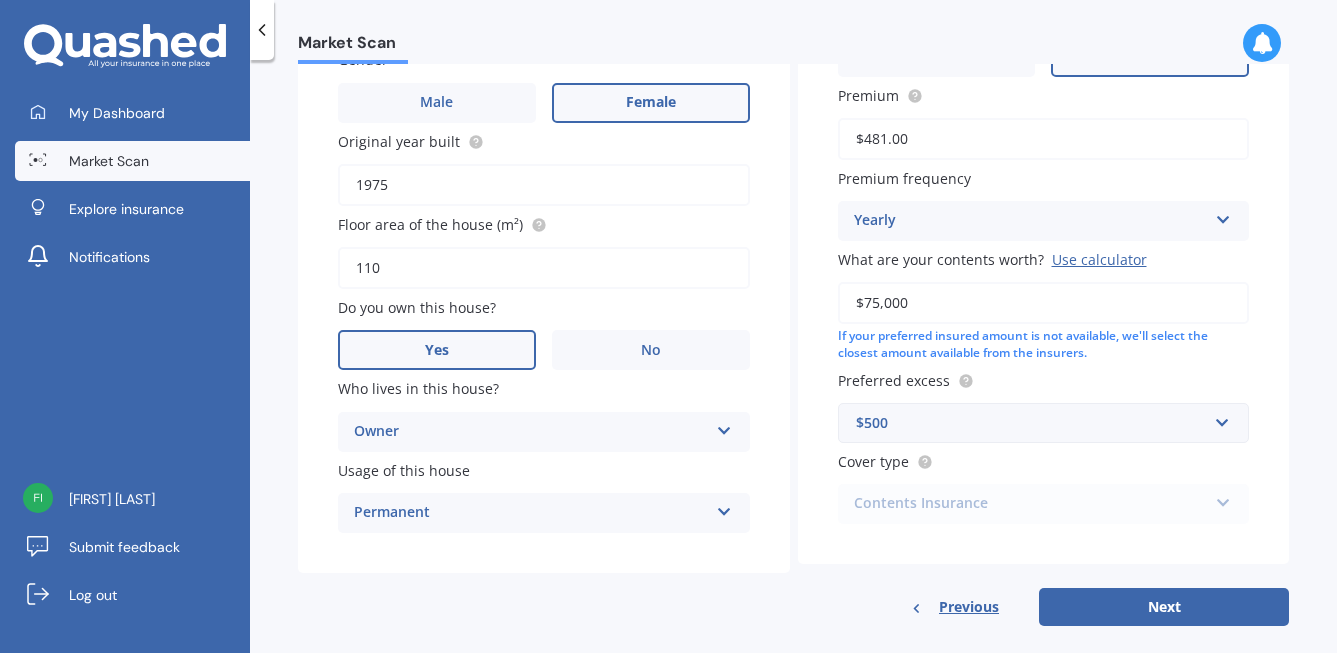 click on "$75,000" at bounding box center [1044, 303] 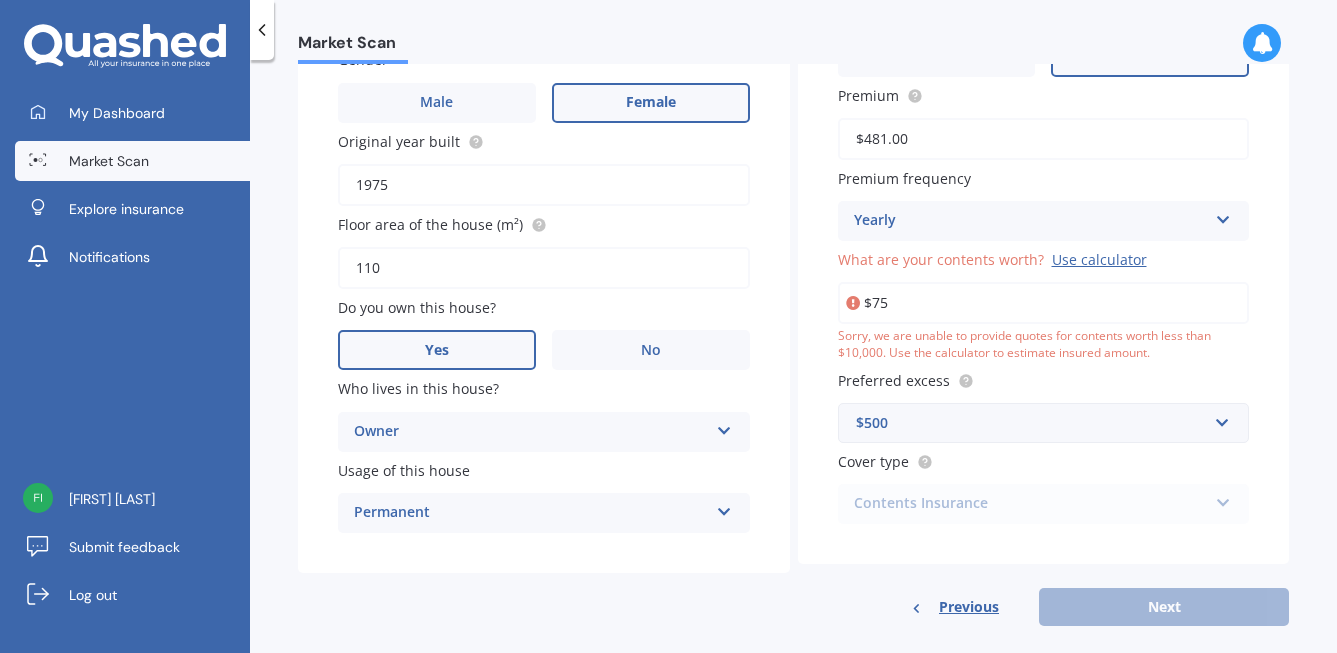 type on "$7" 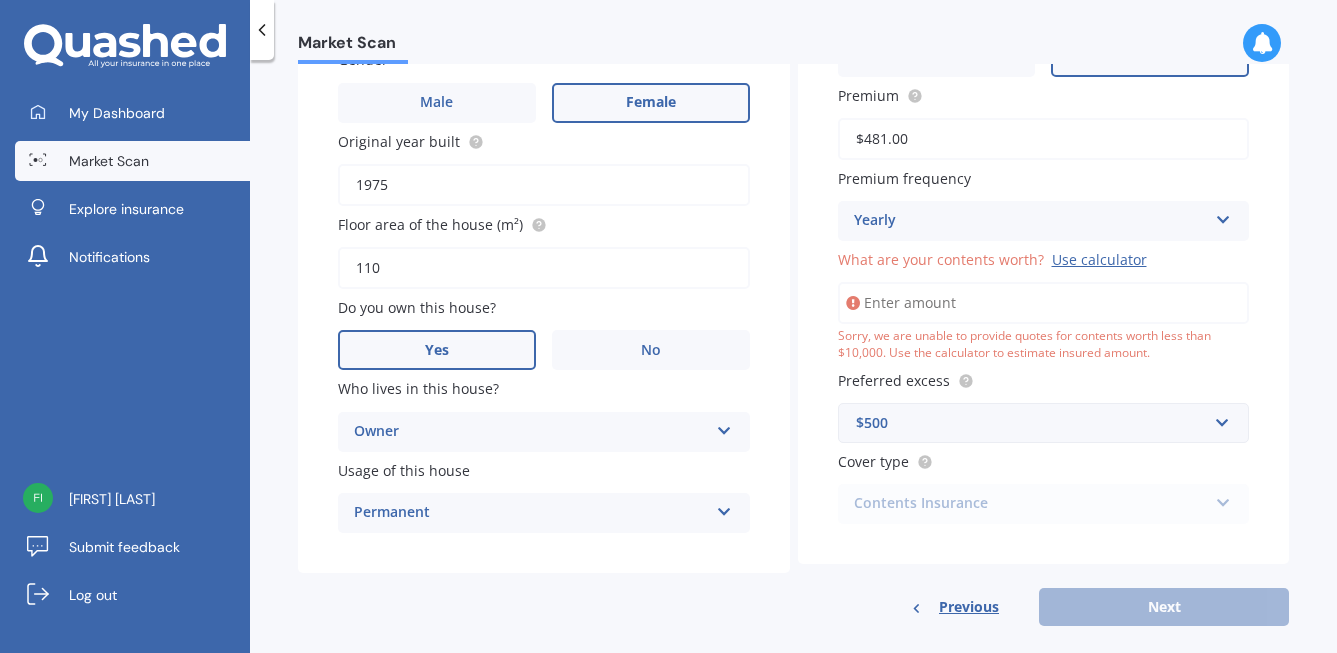 scroll, scrollTop: 342, scrollLeft: 0, axis: vertical 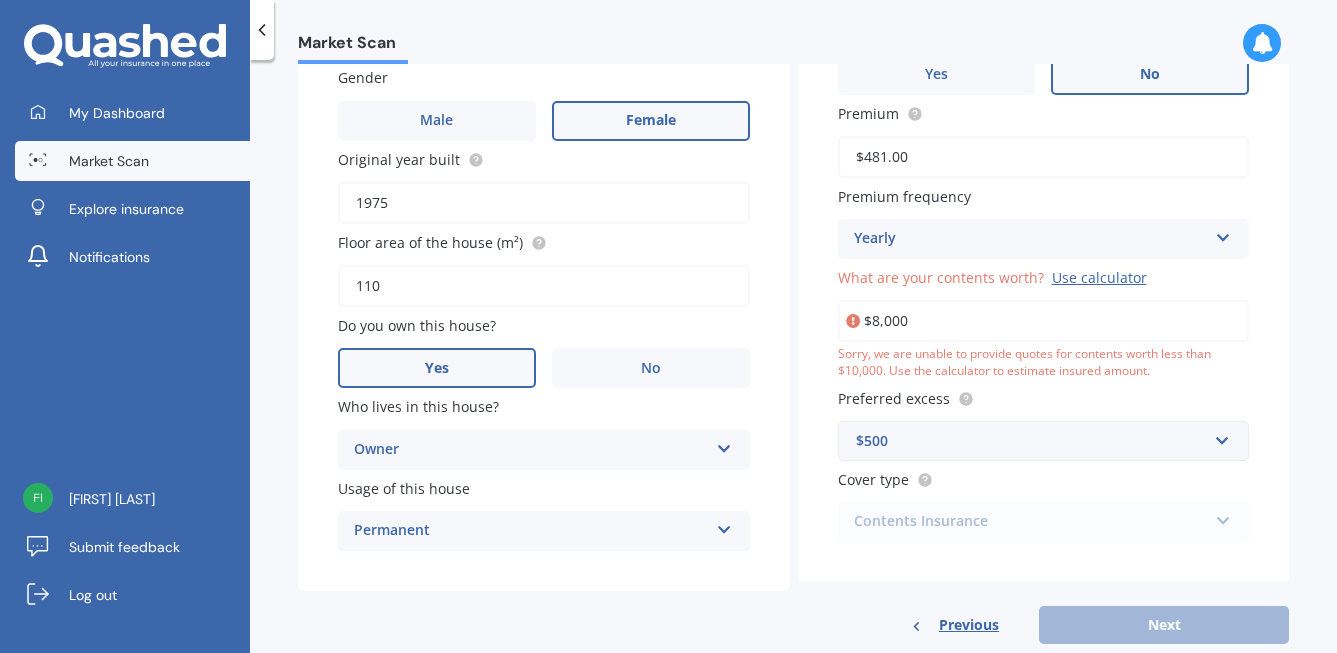 type on "$80,000" 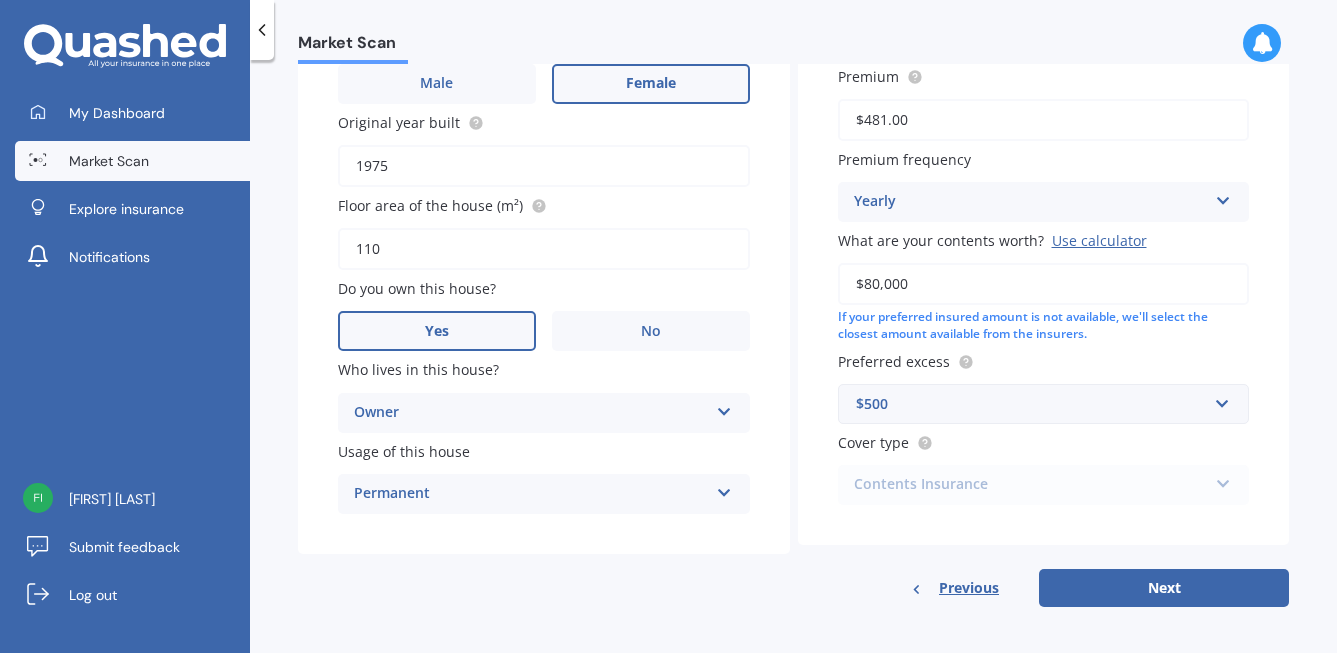 scroll, scrollTop: 378, scrollLeft: 0, axis: vertical 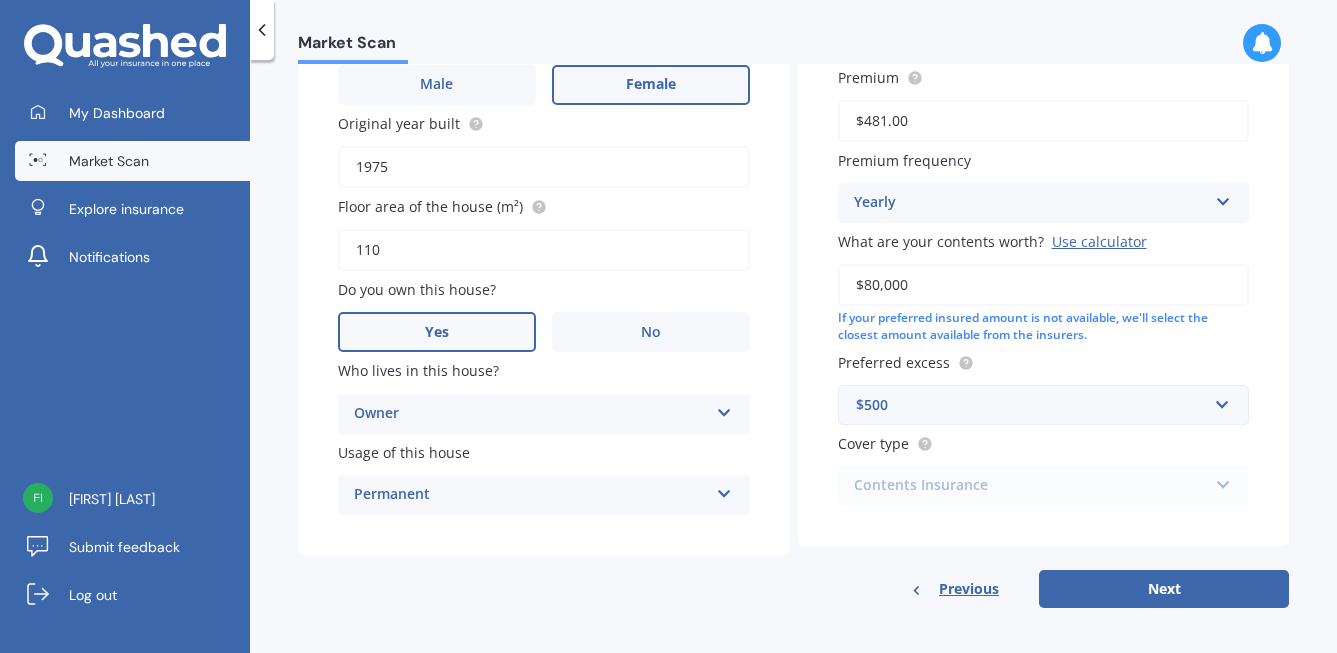 click on "Contents Insurance Contents Insurance Limited Contents" at bounding box center (1044, 486) 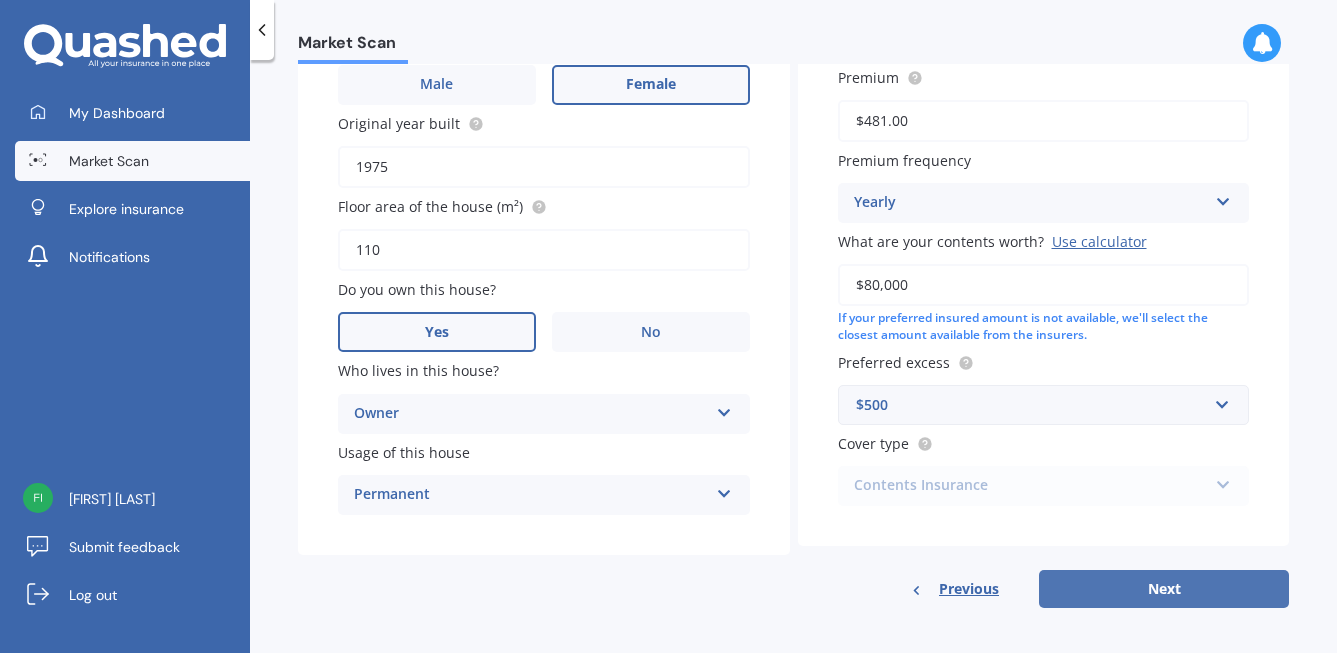 click on "Next" at bounding box center [1164, 589] 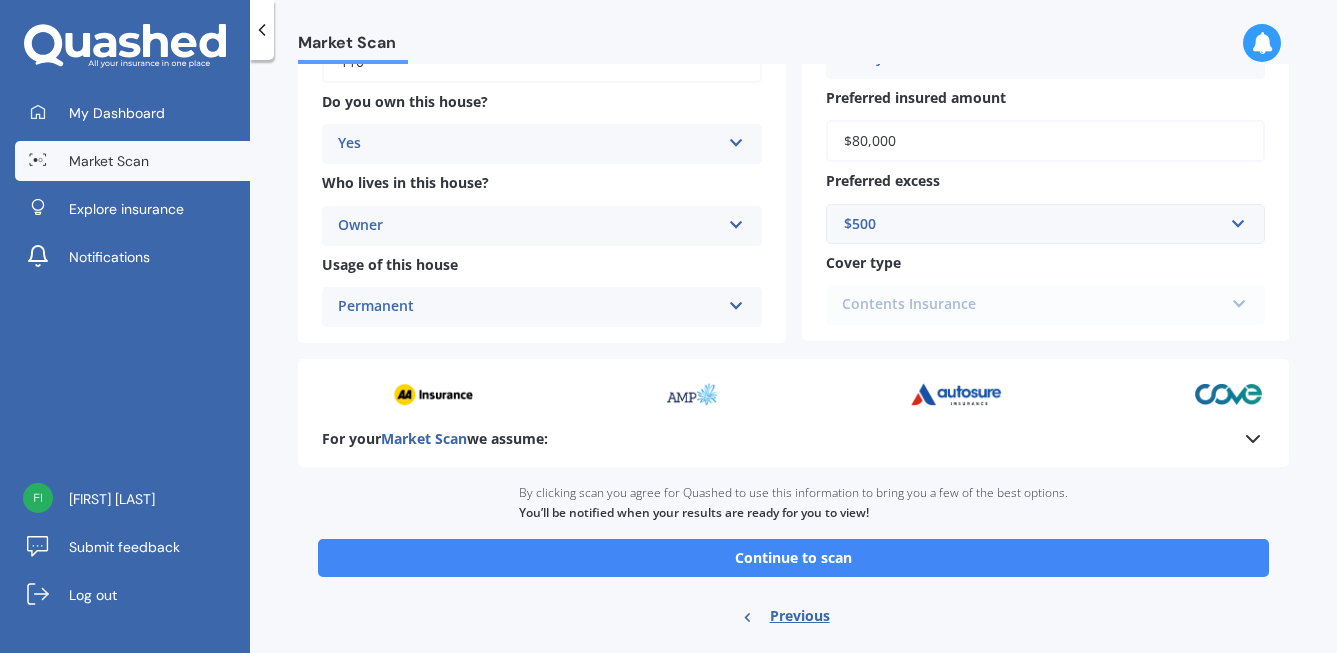 scroll, scrollTop: 495, scrollLeft: 0, axis: vertical 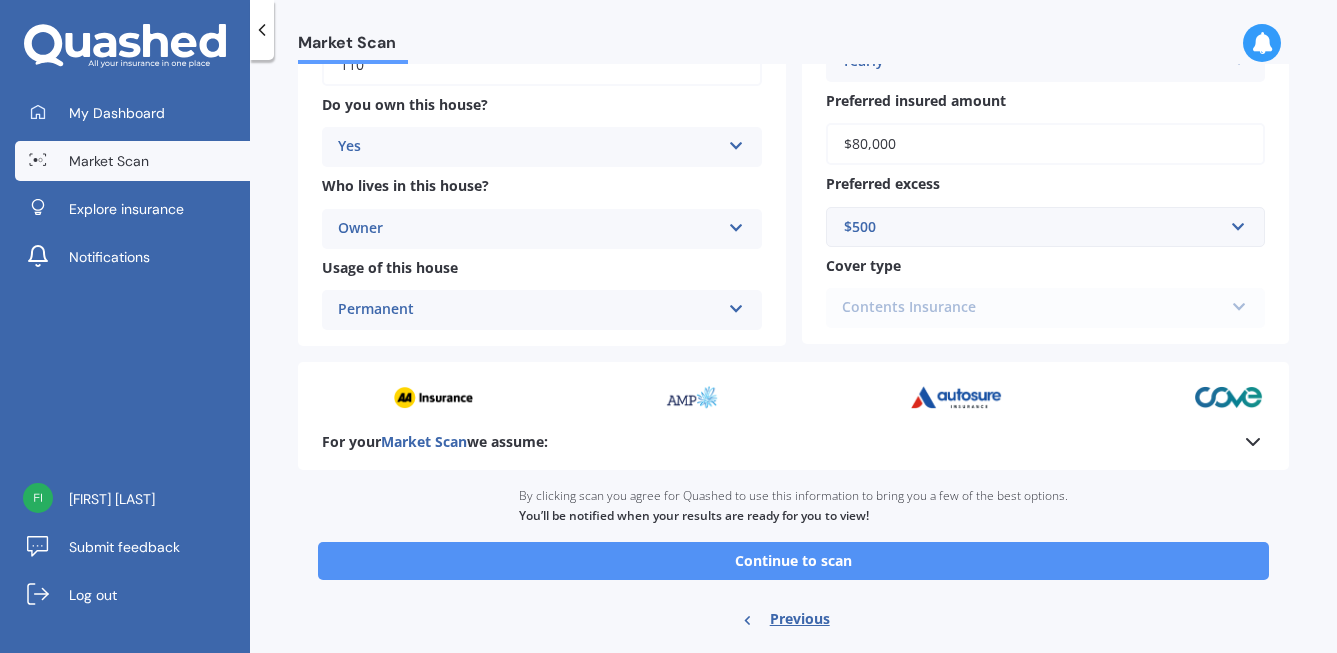 click on "Continue to scan" at bounding box center (793, 561) 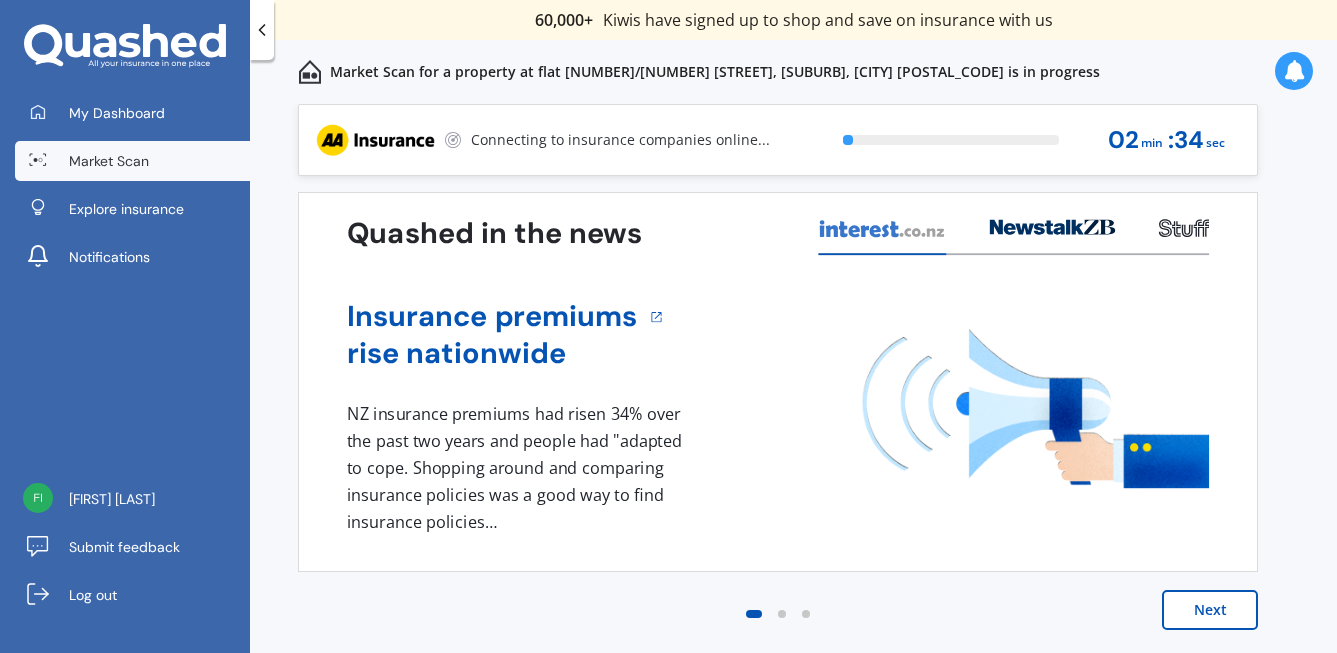 scroll, scrollTop: 0, scrollLeft: 0, axis: both 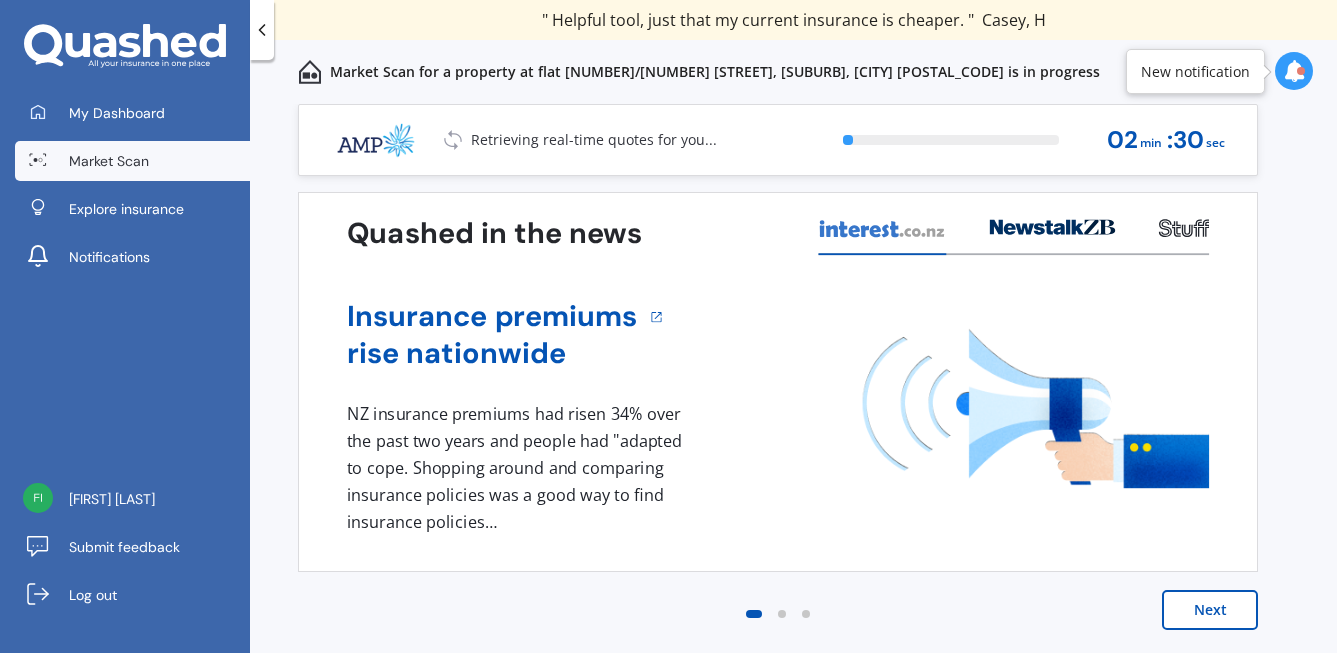 click on "Next" at bounding box center [1210, 610] 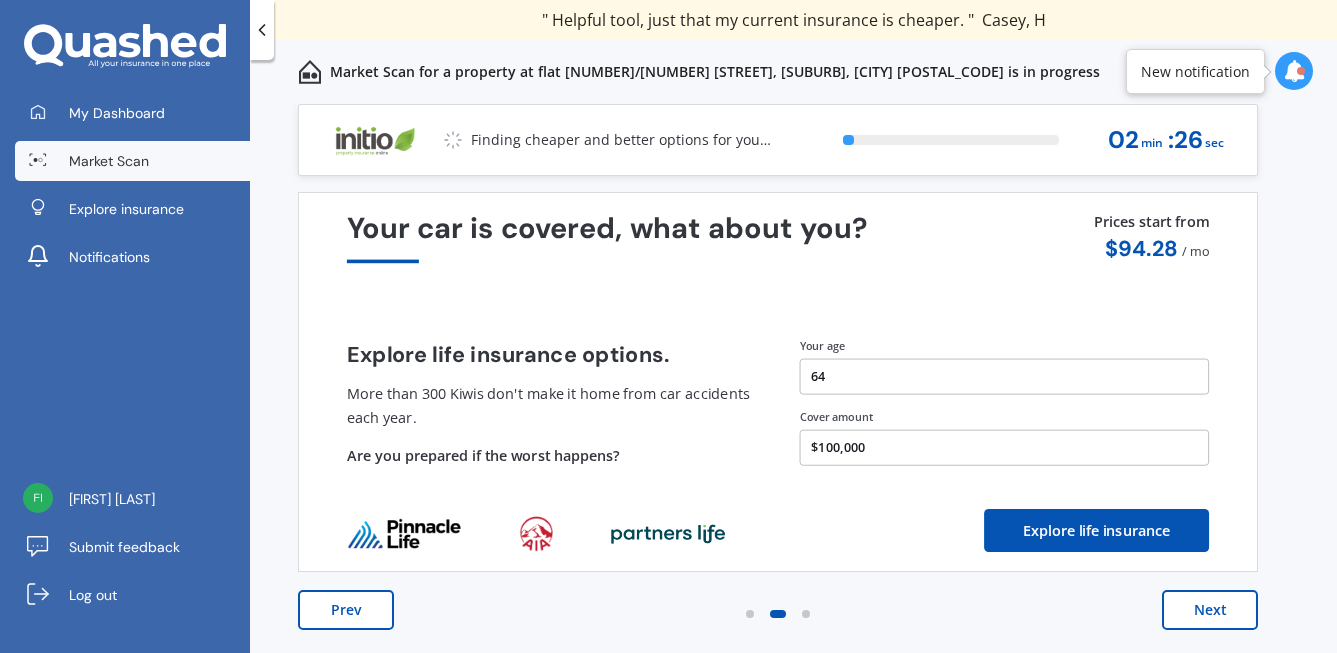 click on "Next" at bounding box center (1210, 610) 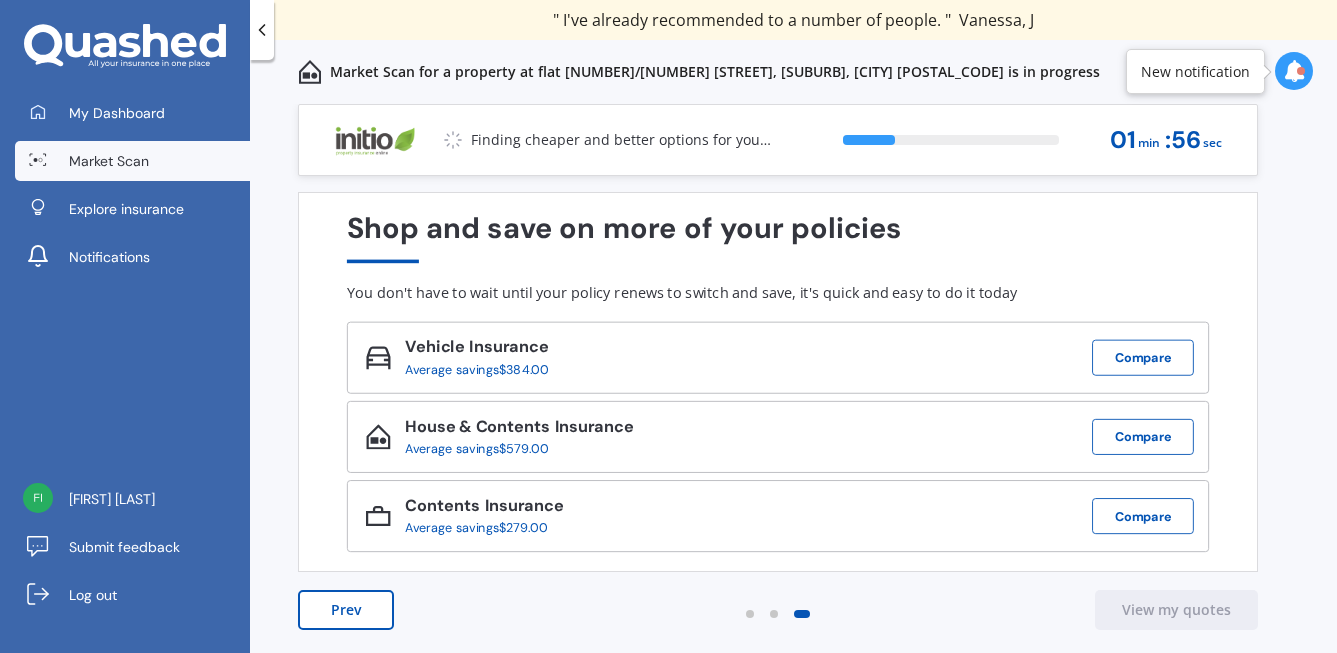 scroll, scrollTop: 0, scrollLeft: 0, axis: both 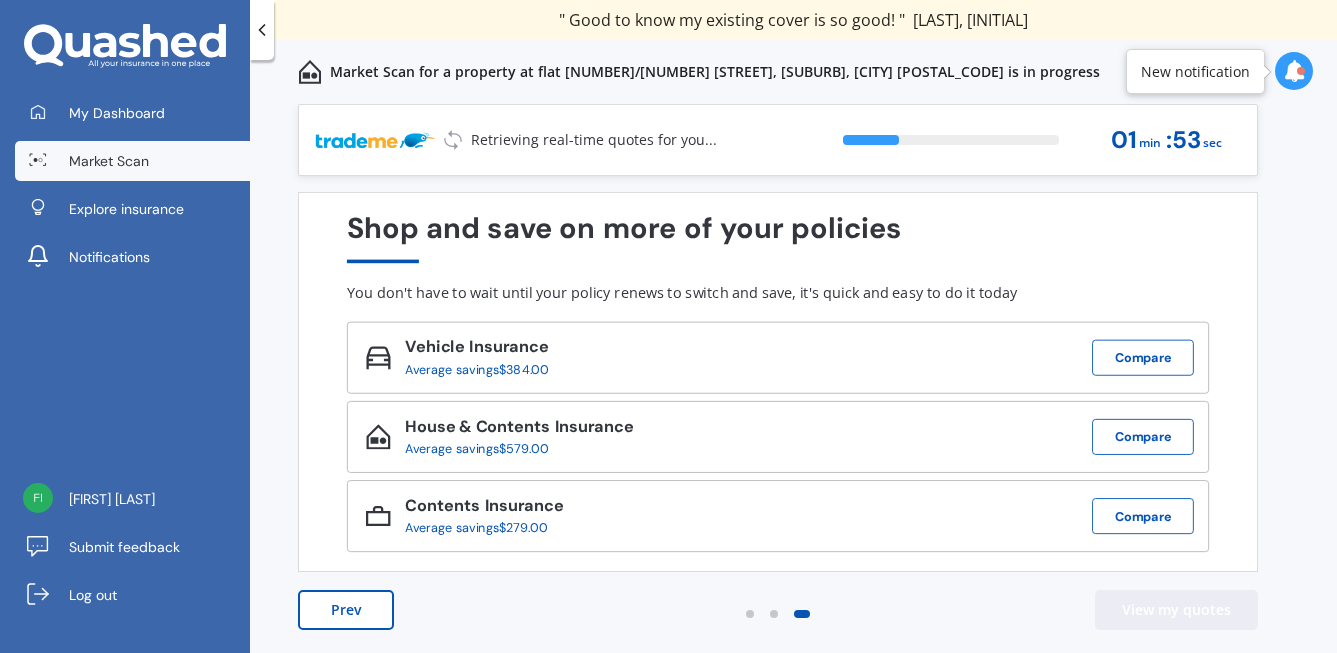 click on "View my quotes" at bounding box center [1176, 610] 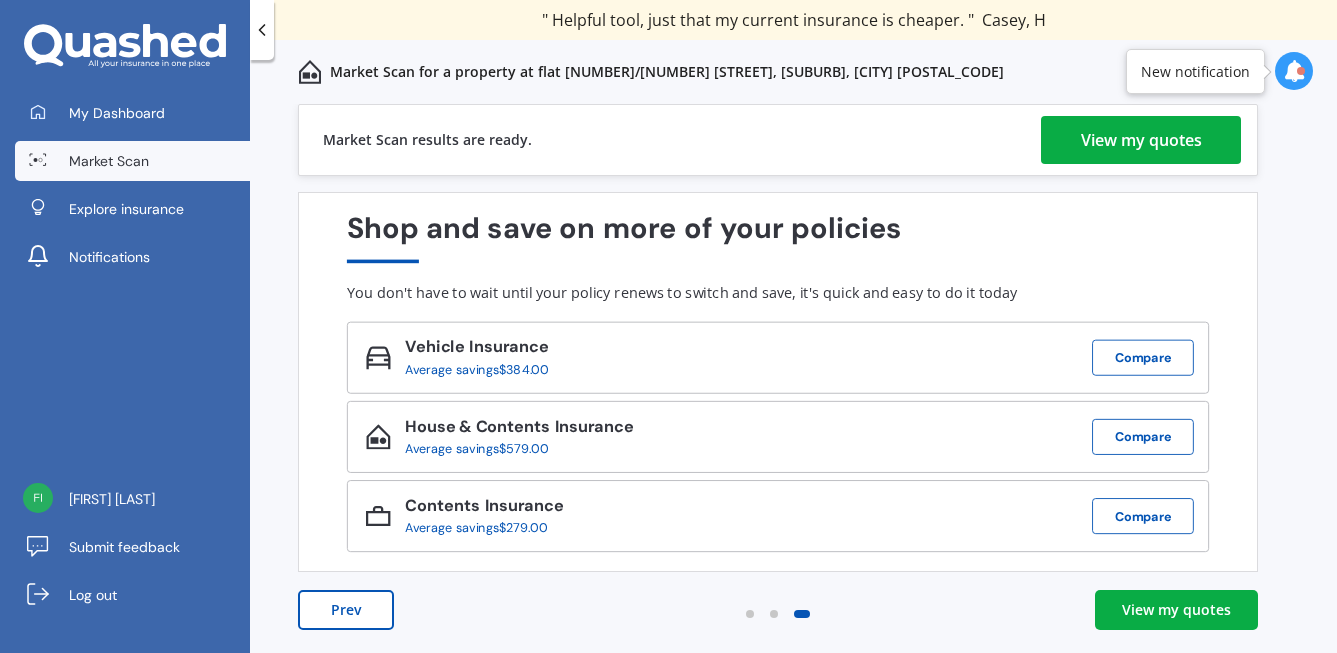 scroll, scrollTop: 0, scrollLeft: 0, axis: both 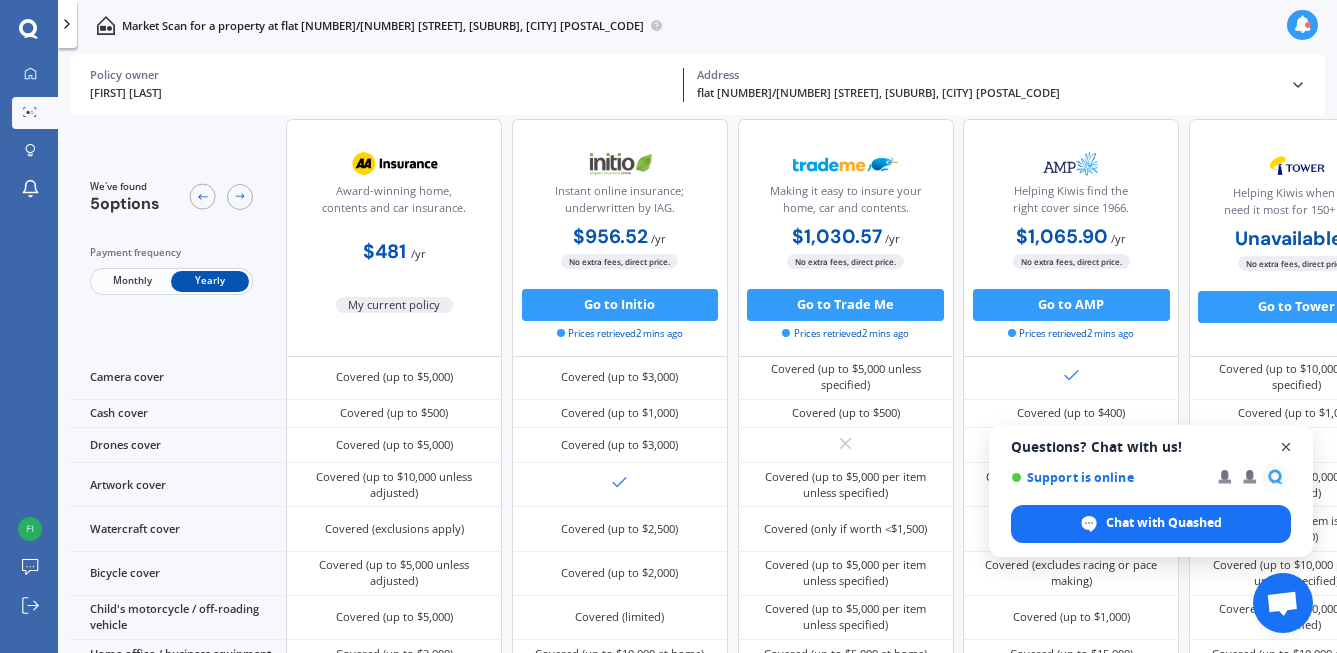click at bounding box center (1286, 447) 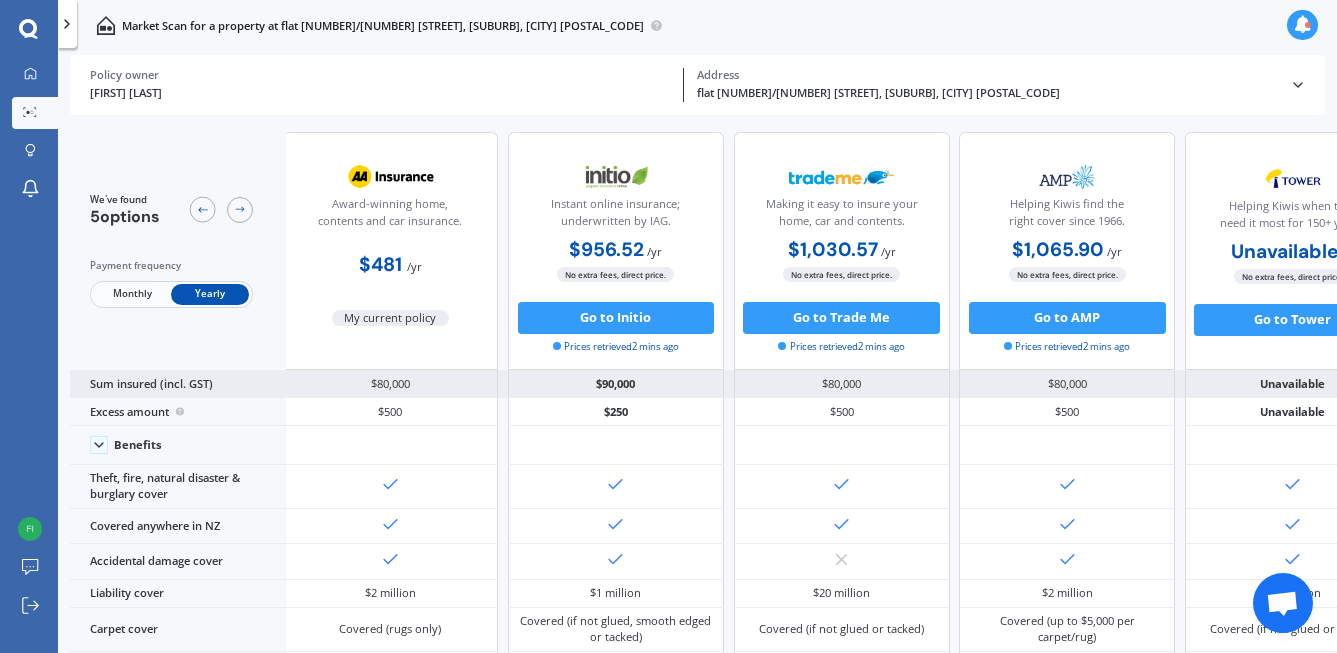 scroll, scrollTop: 0, scrollLeft: 5, axis: horizontal 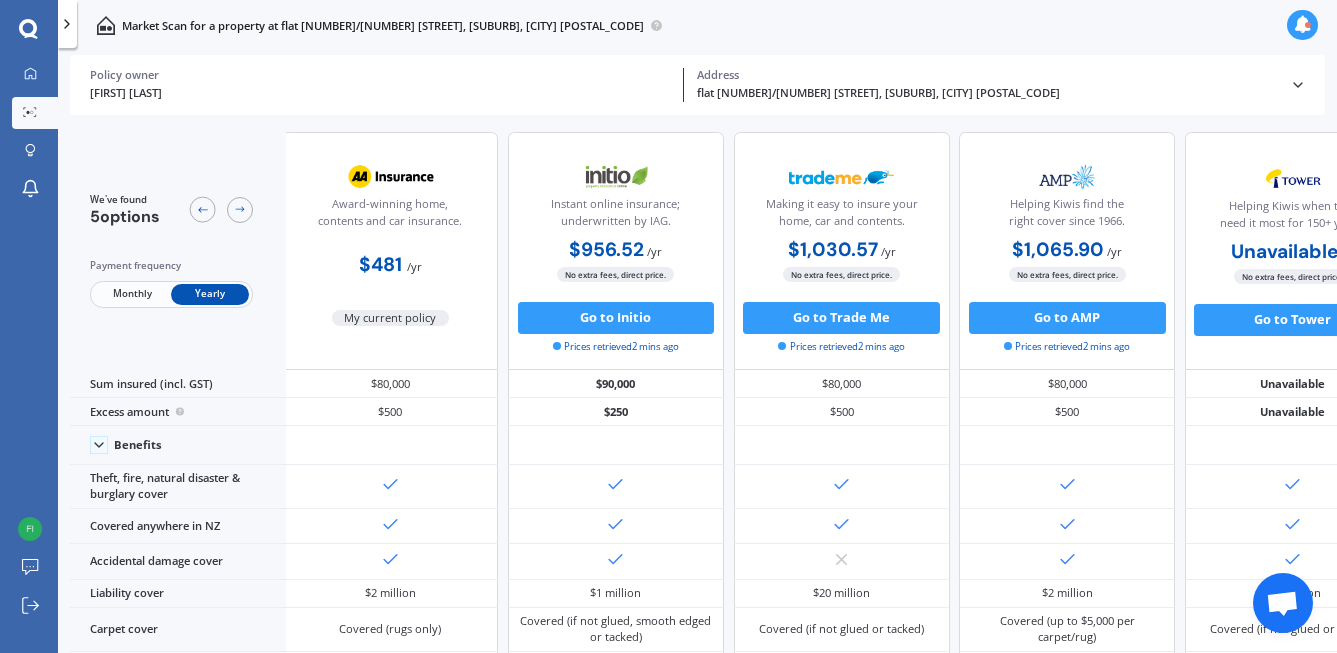 click on "$481   /  yr" at bounding box center (390, 266) 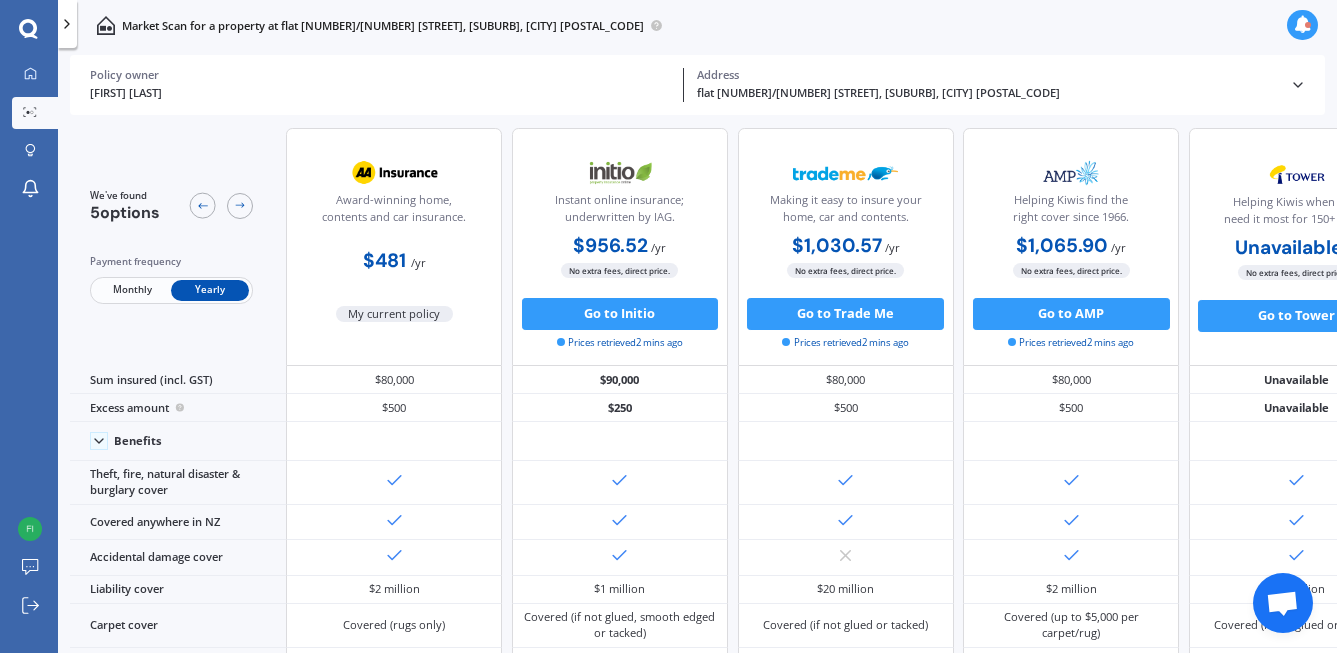 scroll, scrollTop: 5, scrollLeft: 0, axis: vertical 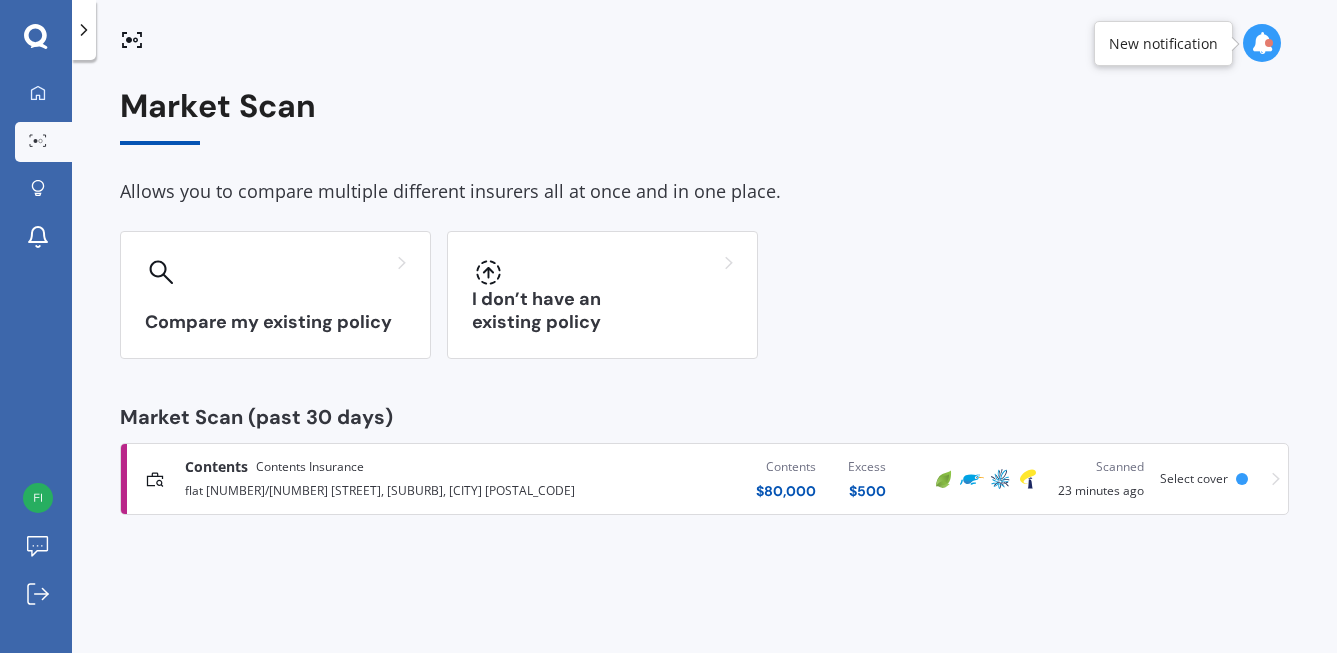 click on "Contents Insurance" at bounding box center [310, 467] 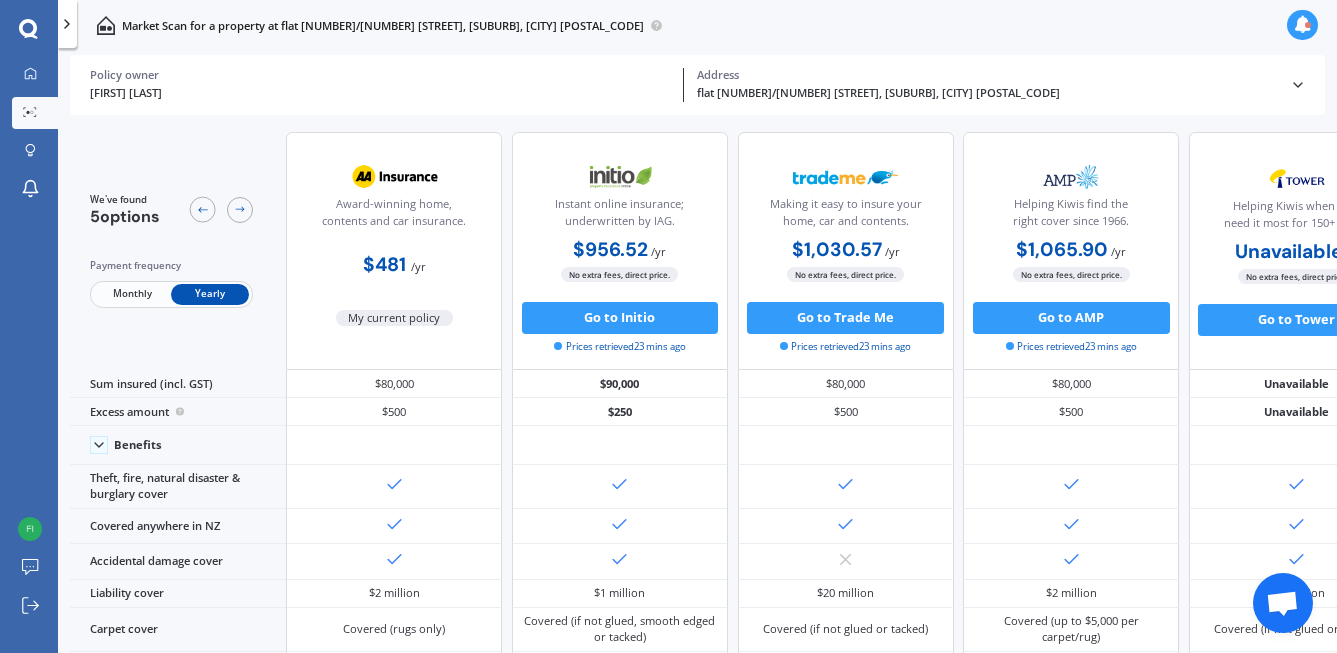 click at bounding box center [1303, 25] 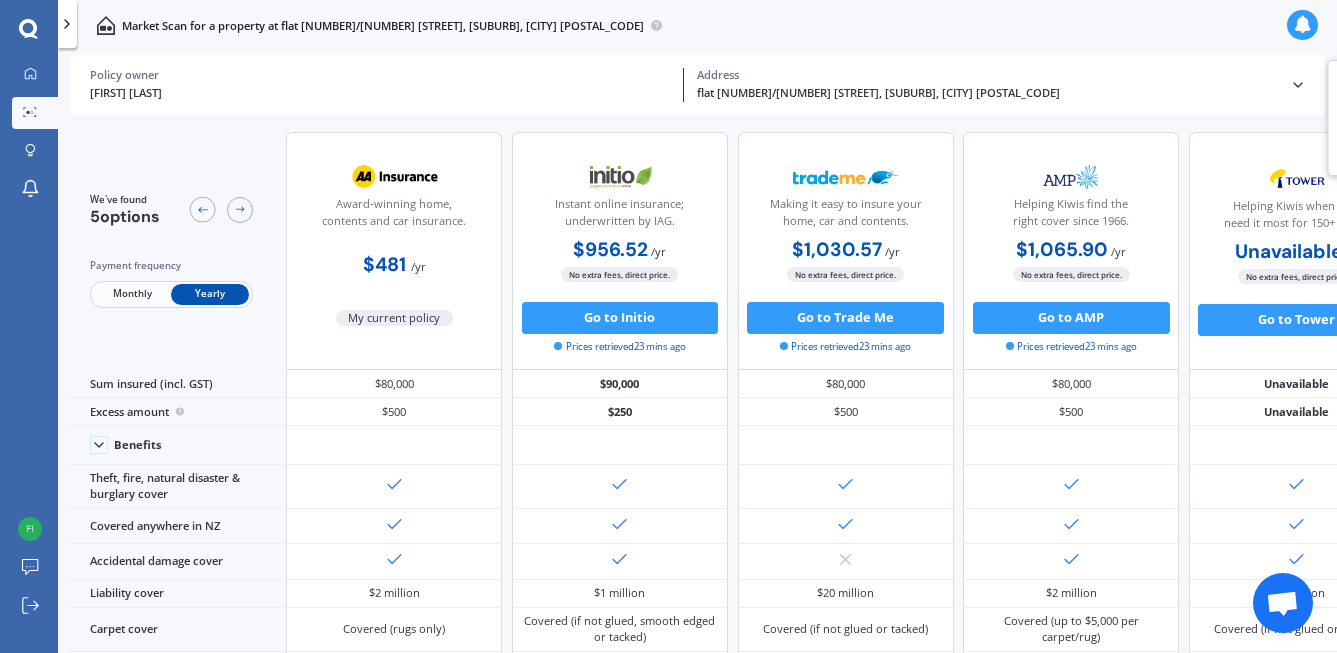 click 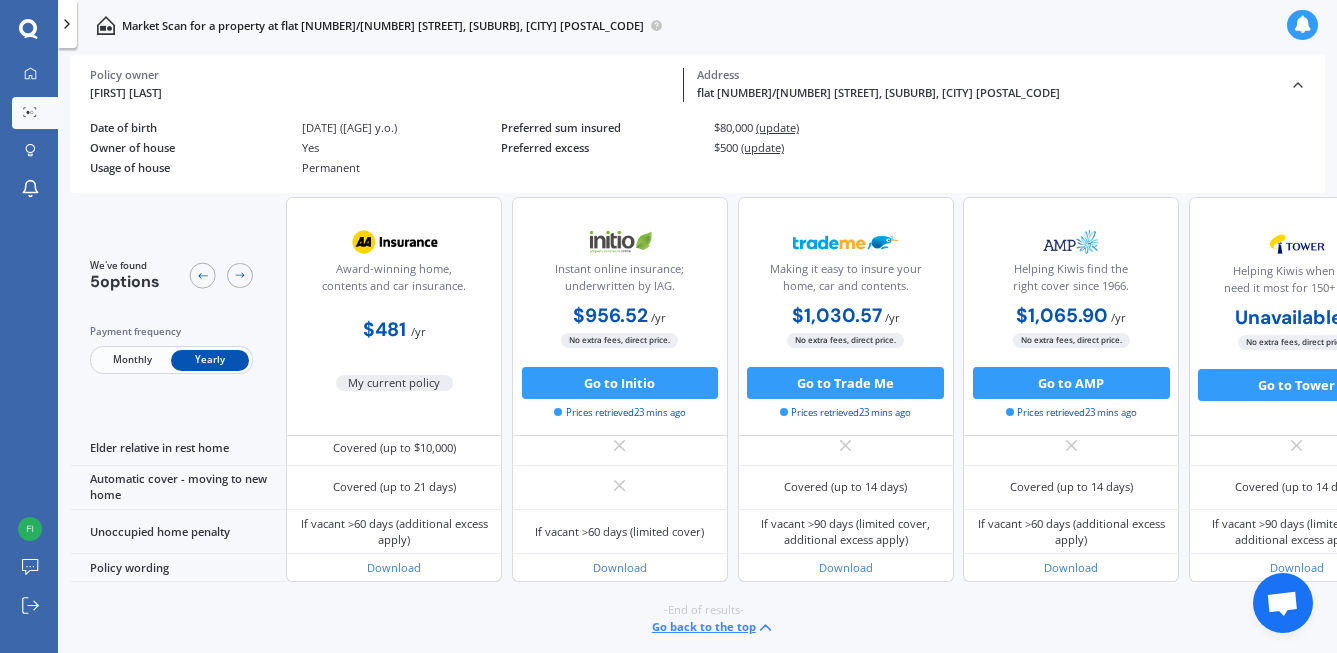 scroll, scrollTop: 1947, scrollLeft: 1, axis: both 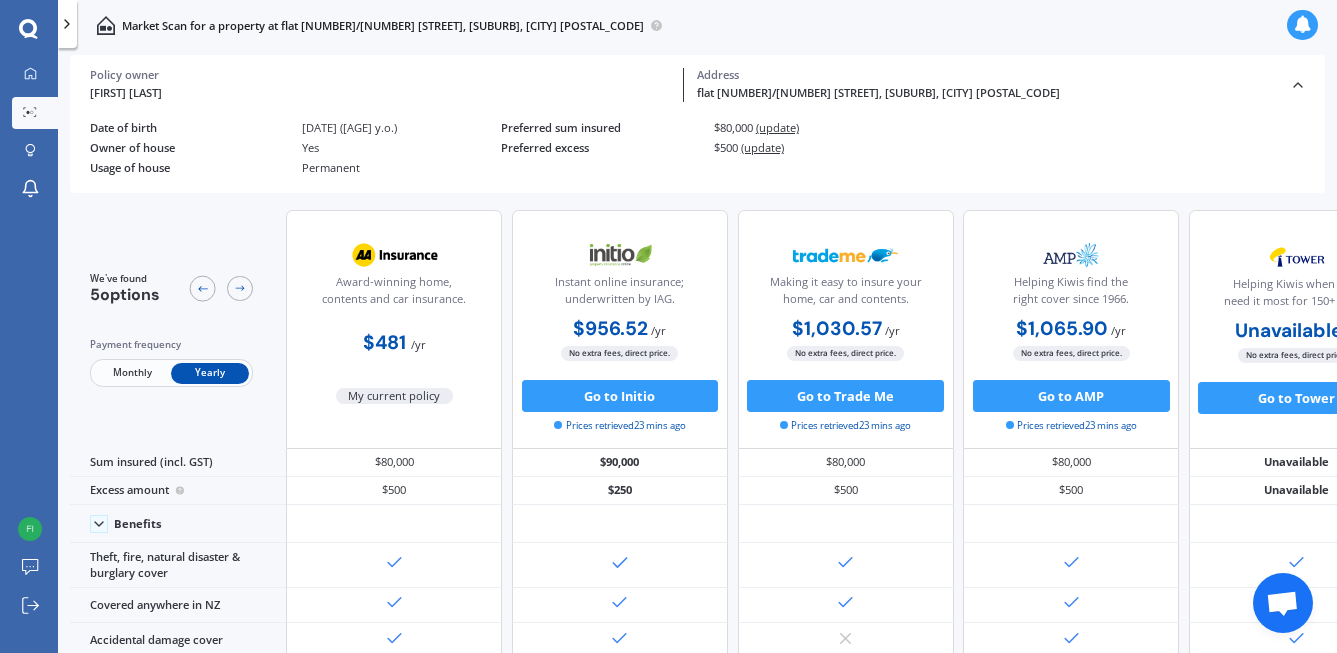 click on "(update)" at bounding box center [762, 147] 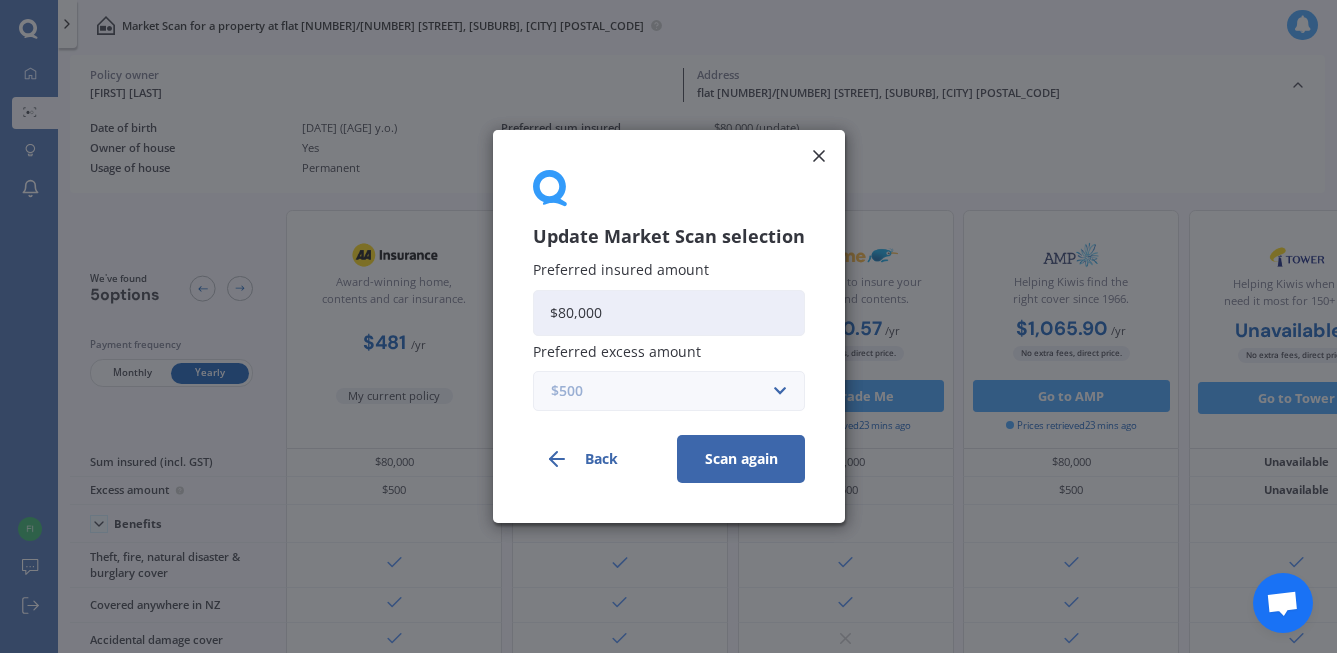 click at bounding box center (662, 391) 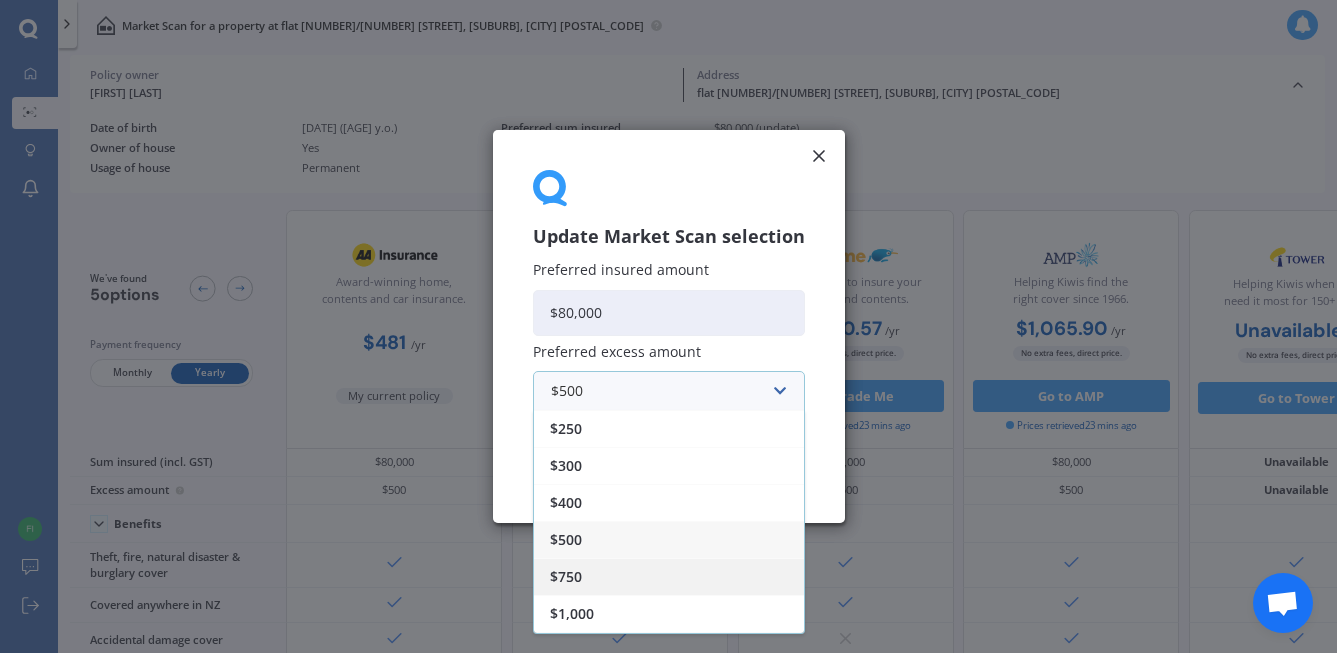 click on "$750" at bounding box center [669, 576] 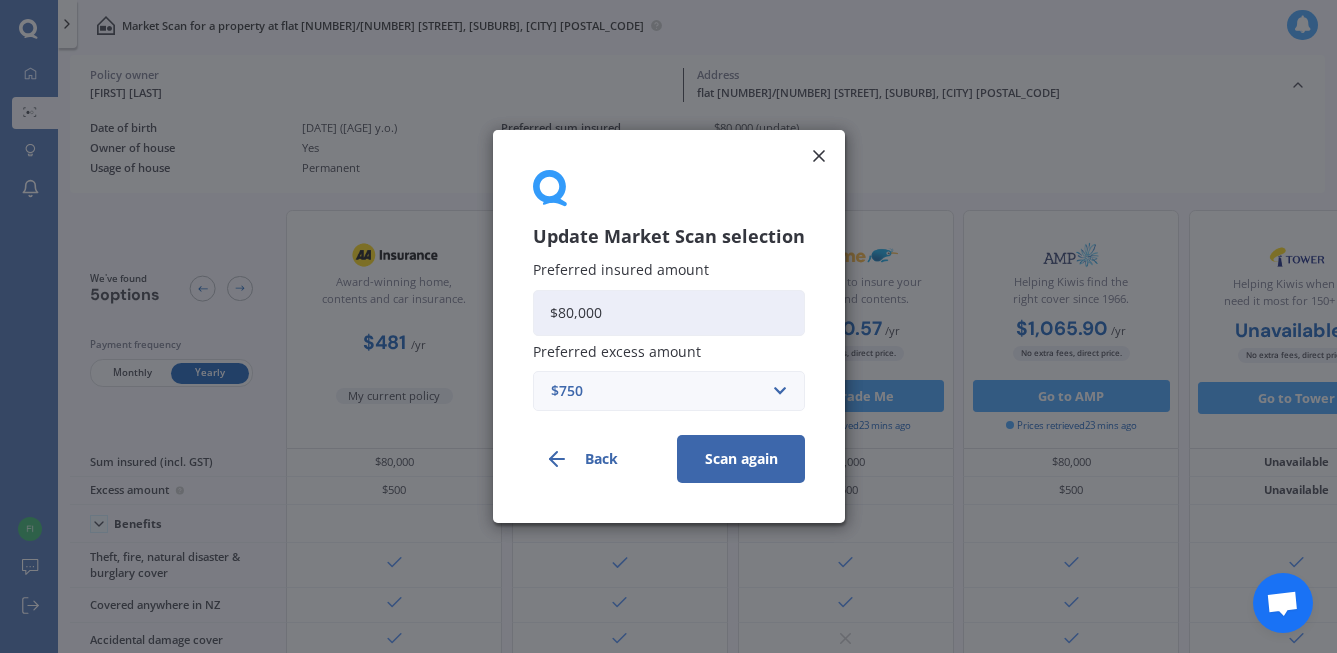 click on "Scan again" at bounding box center [741, 459] 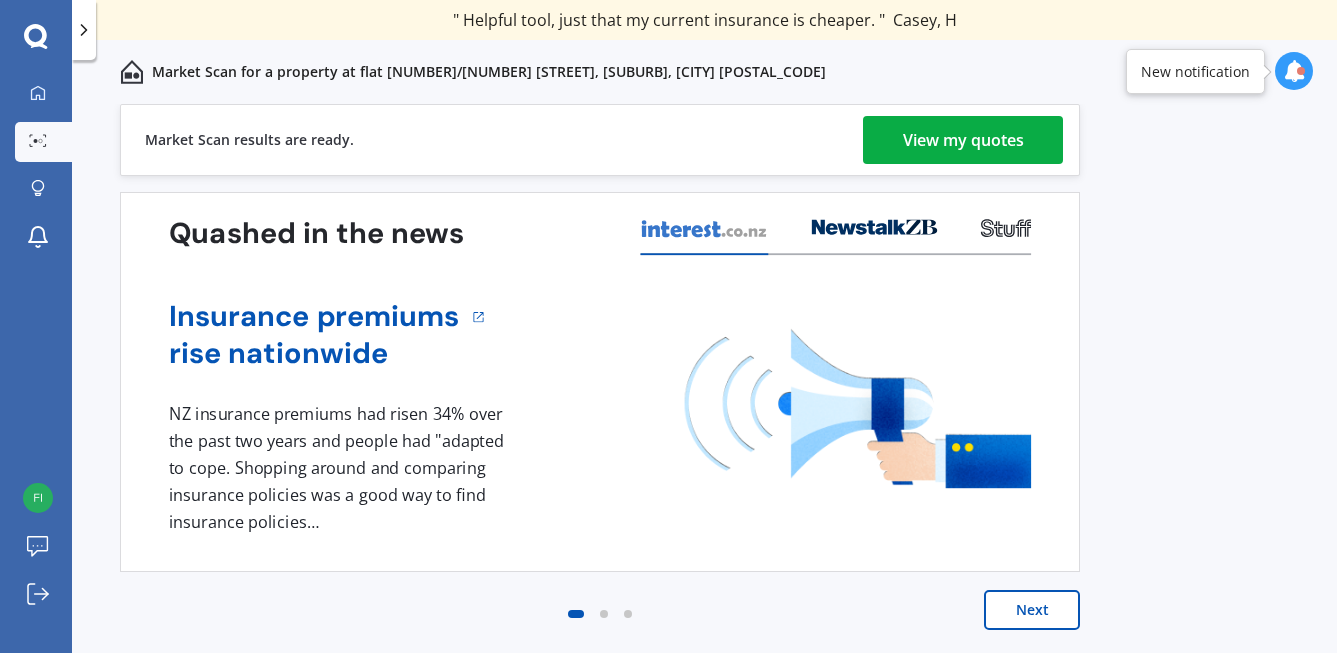 click on "View my quotes" at bounding box center (963, 140) 